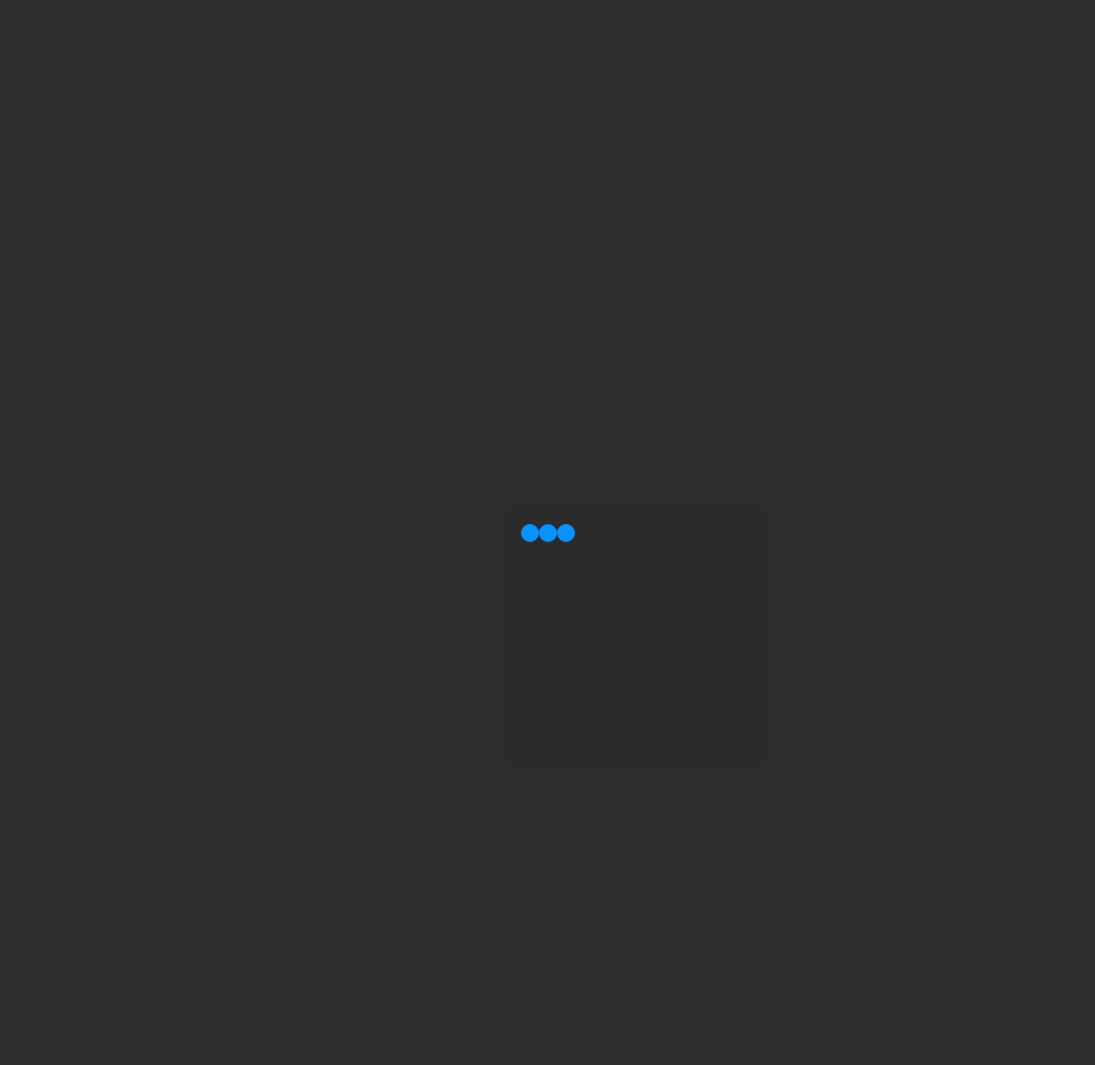 scroll, scrollTop: 0, scrollLeft: 0, axis: both 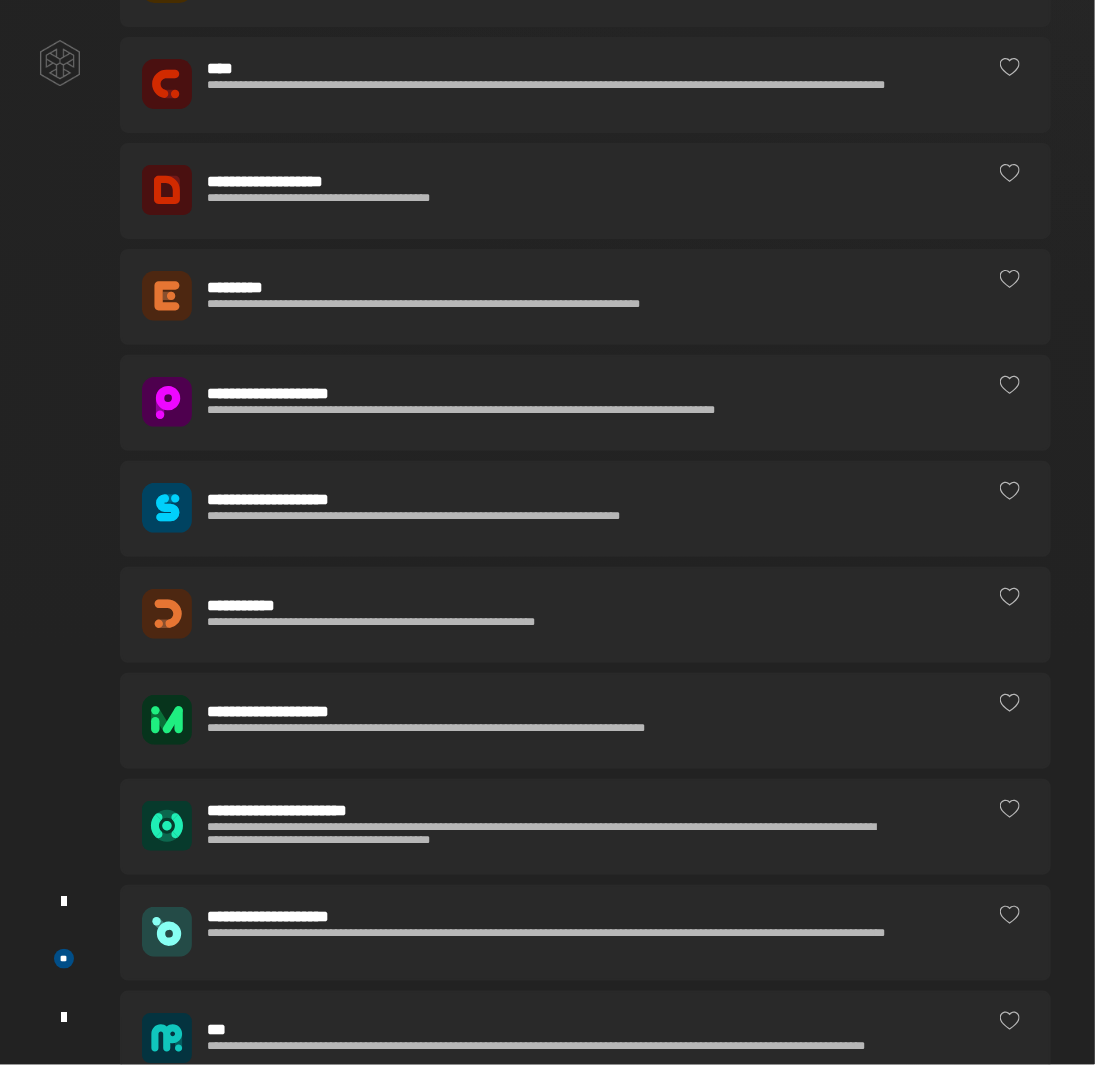 click 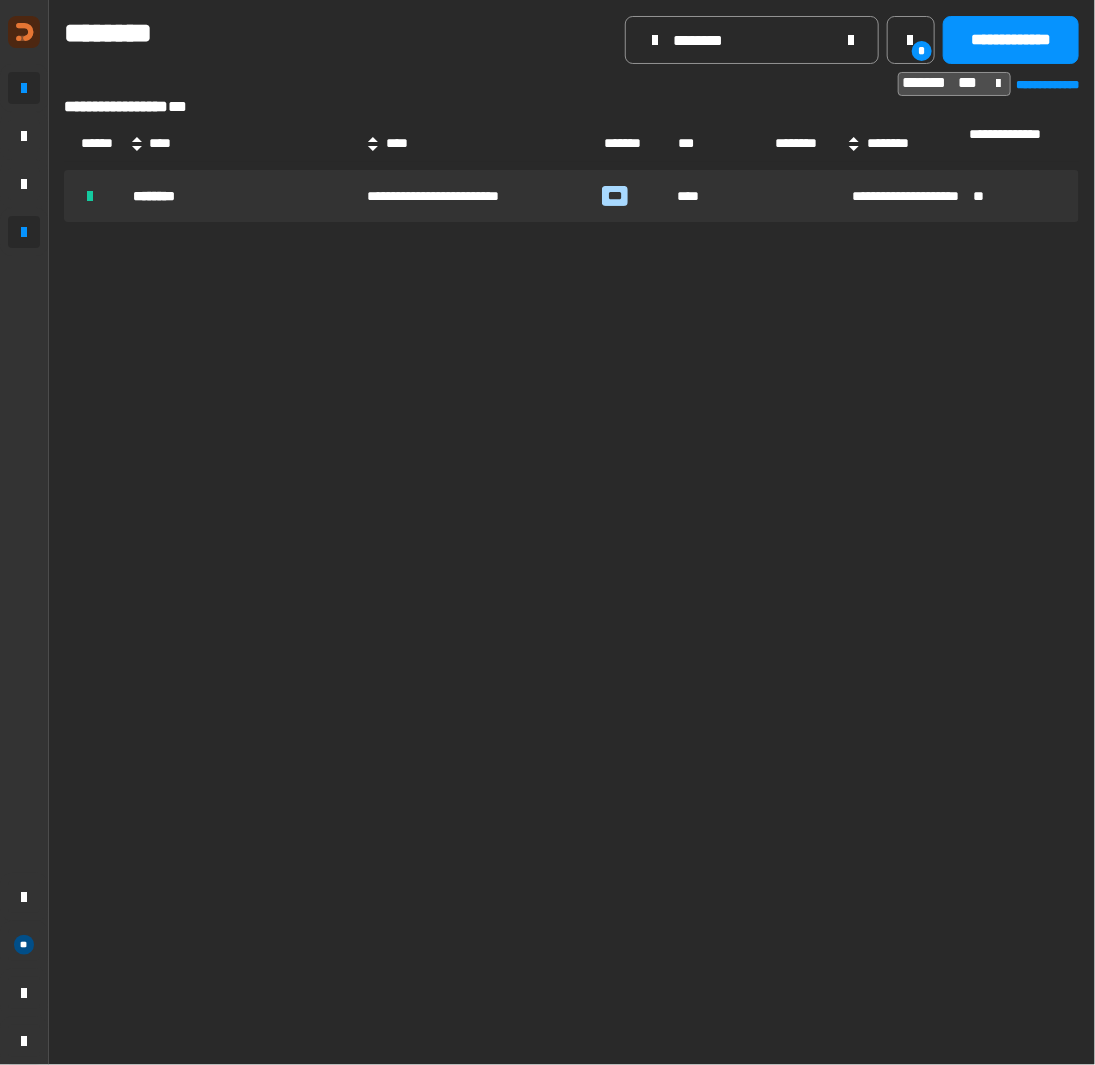 click 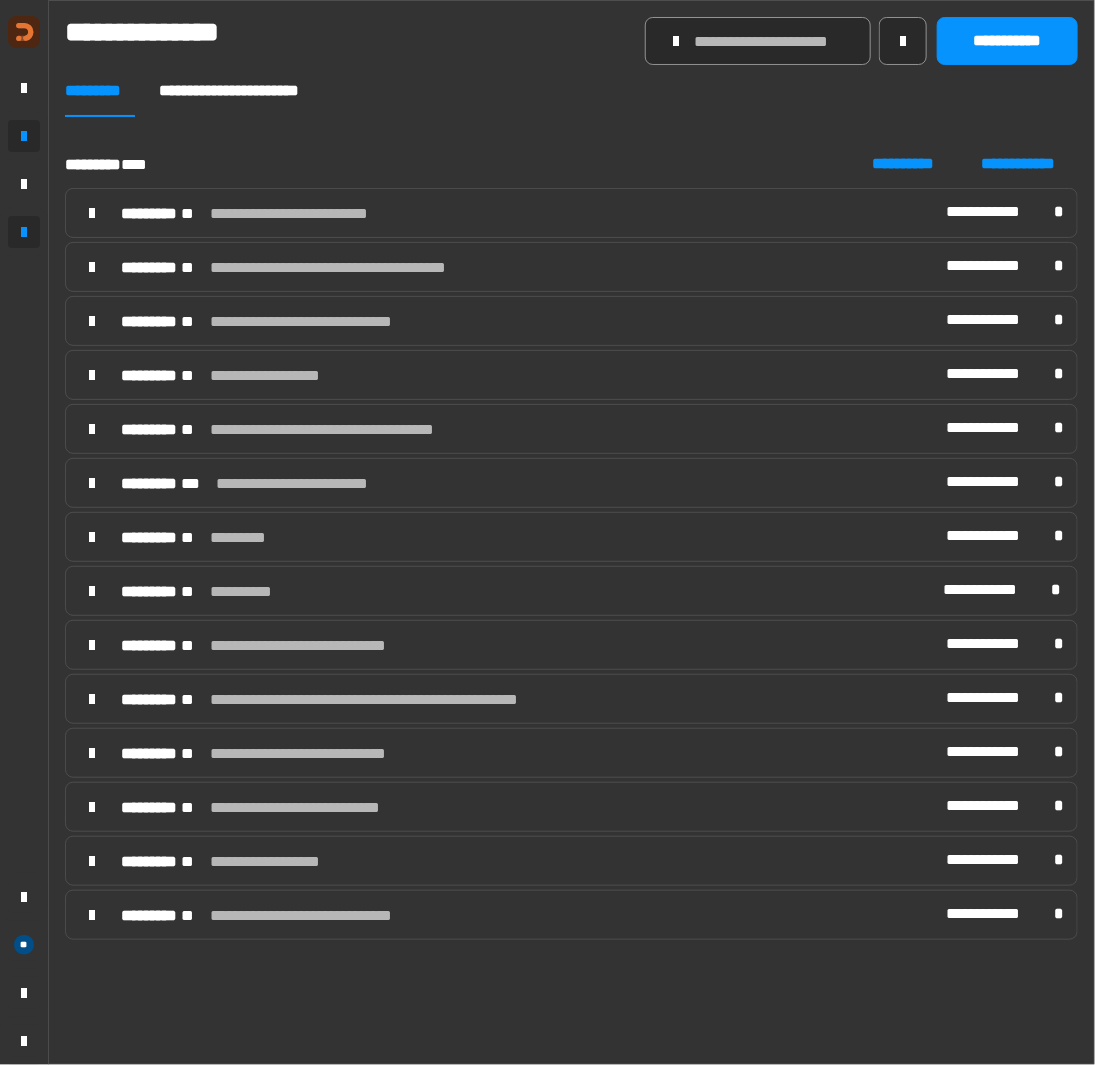 click 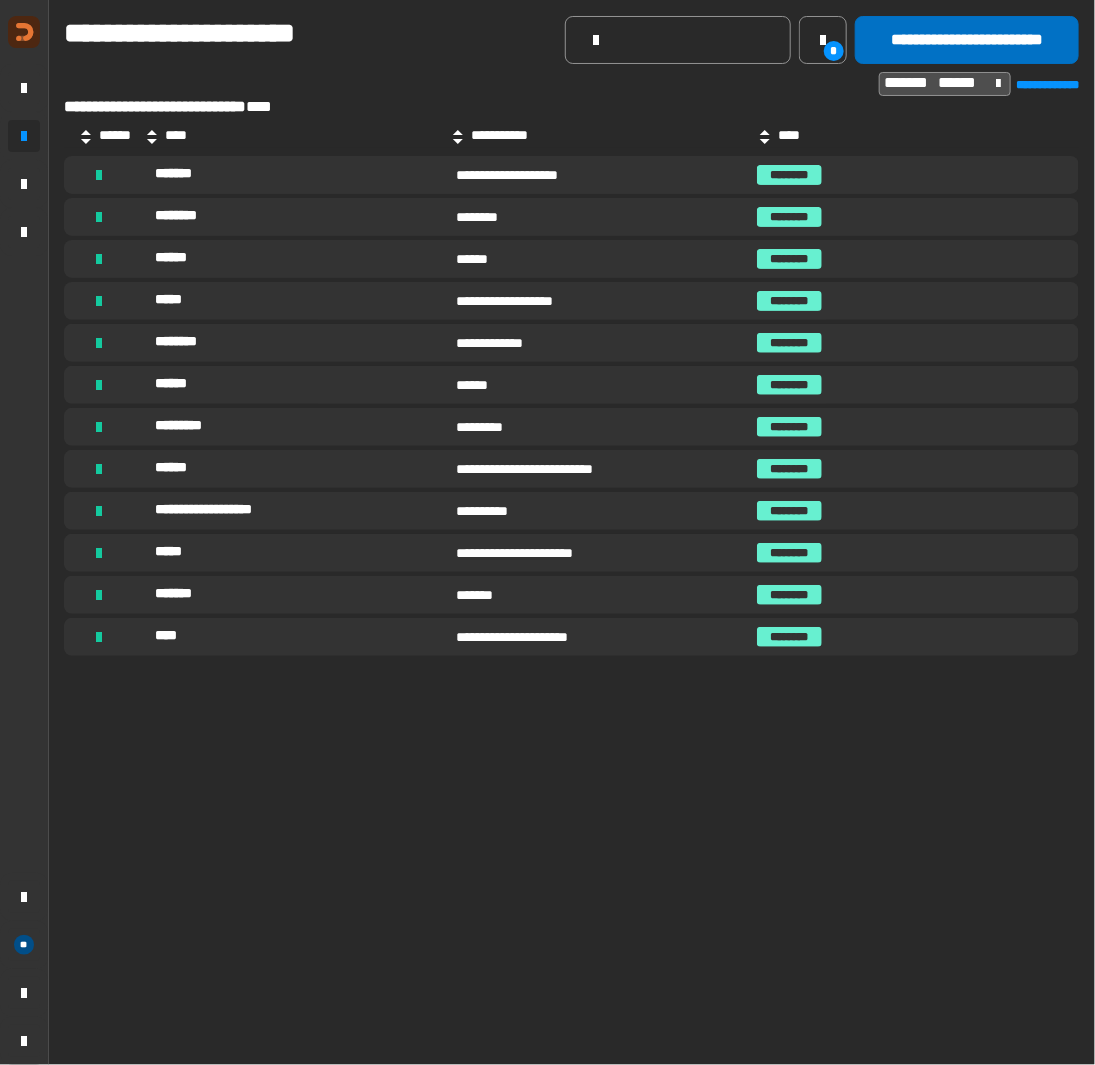 click on "**********" 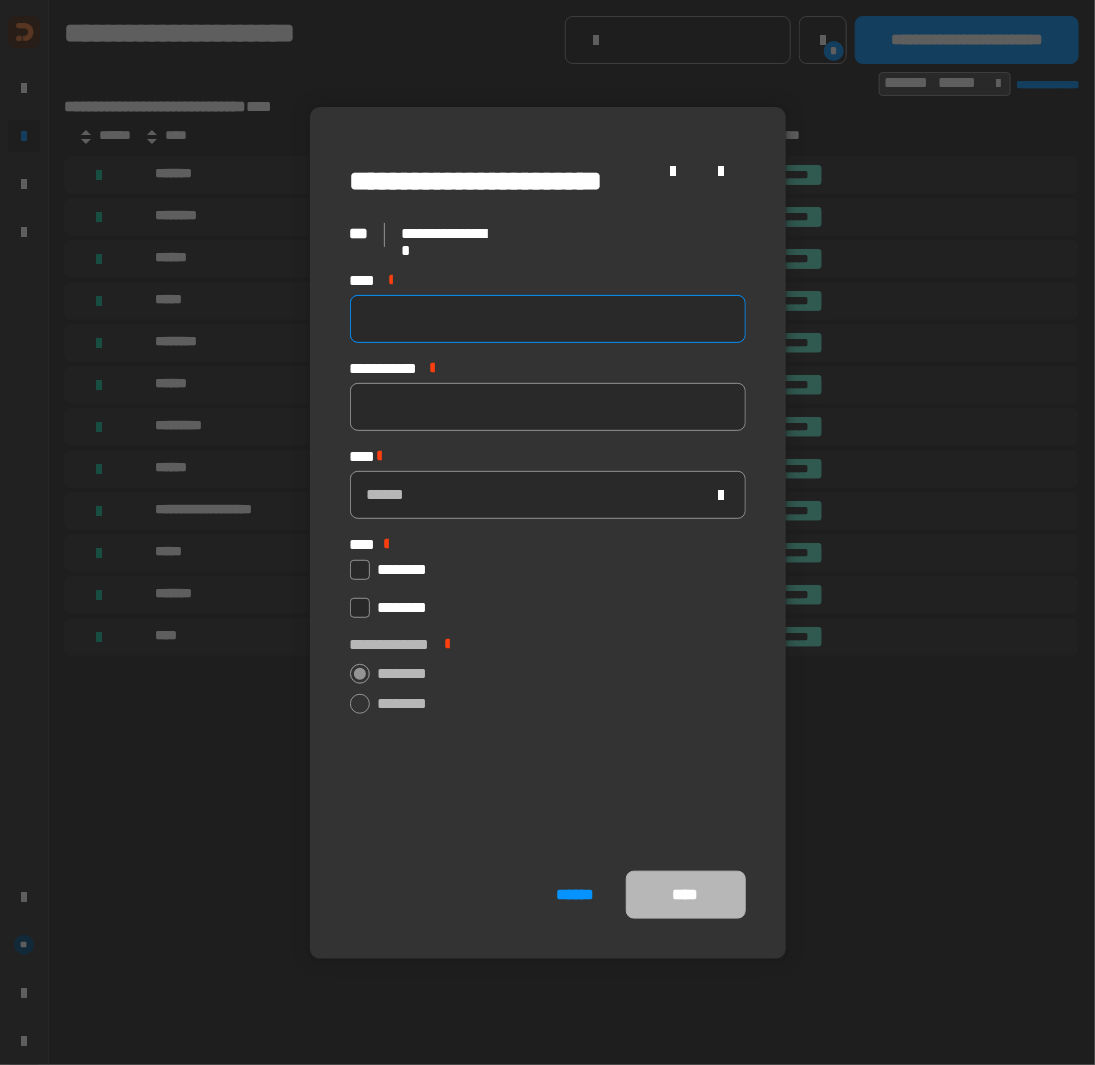 click 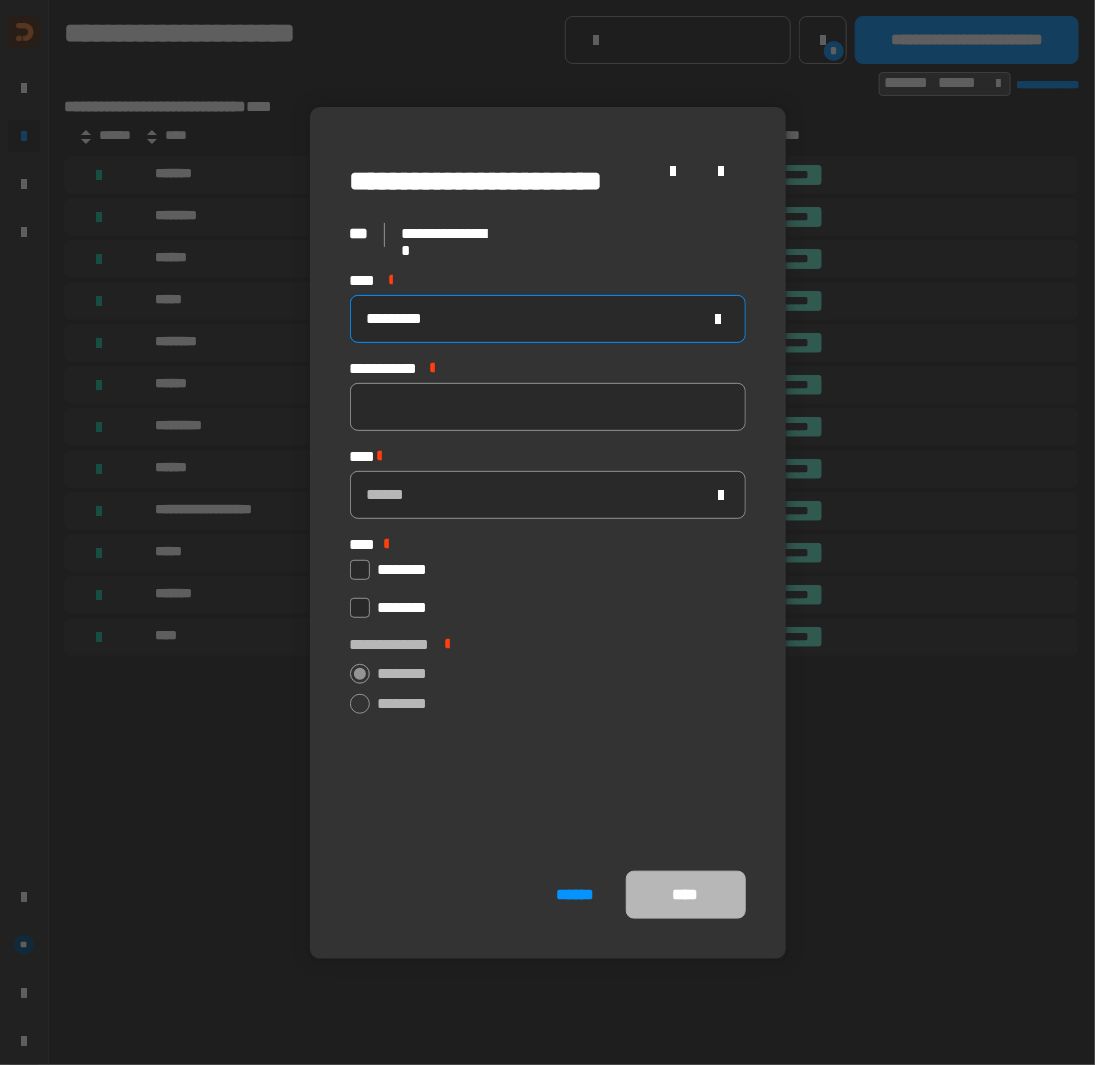 type on "*********" 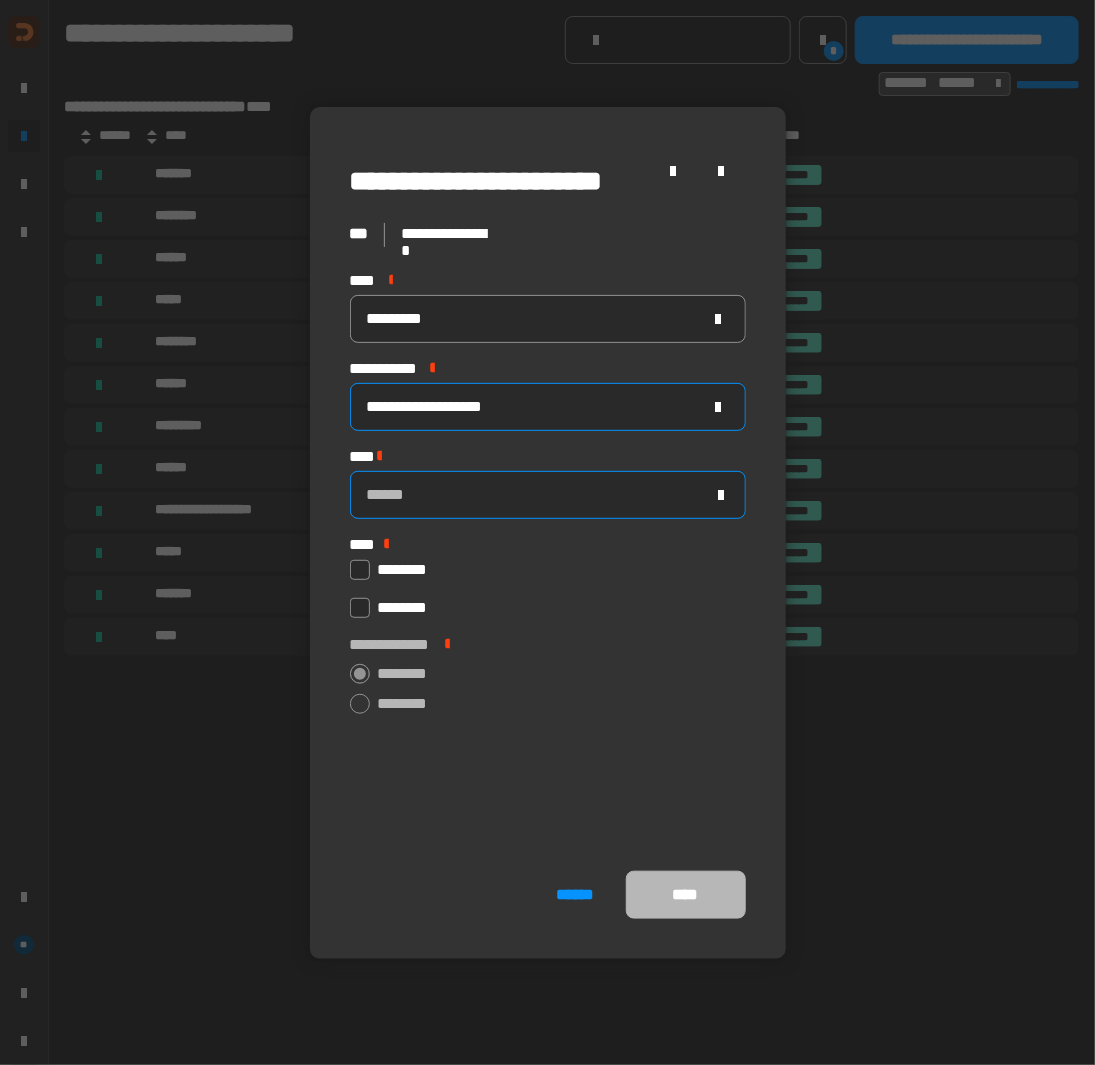 type on "**********" 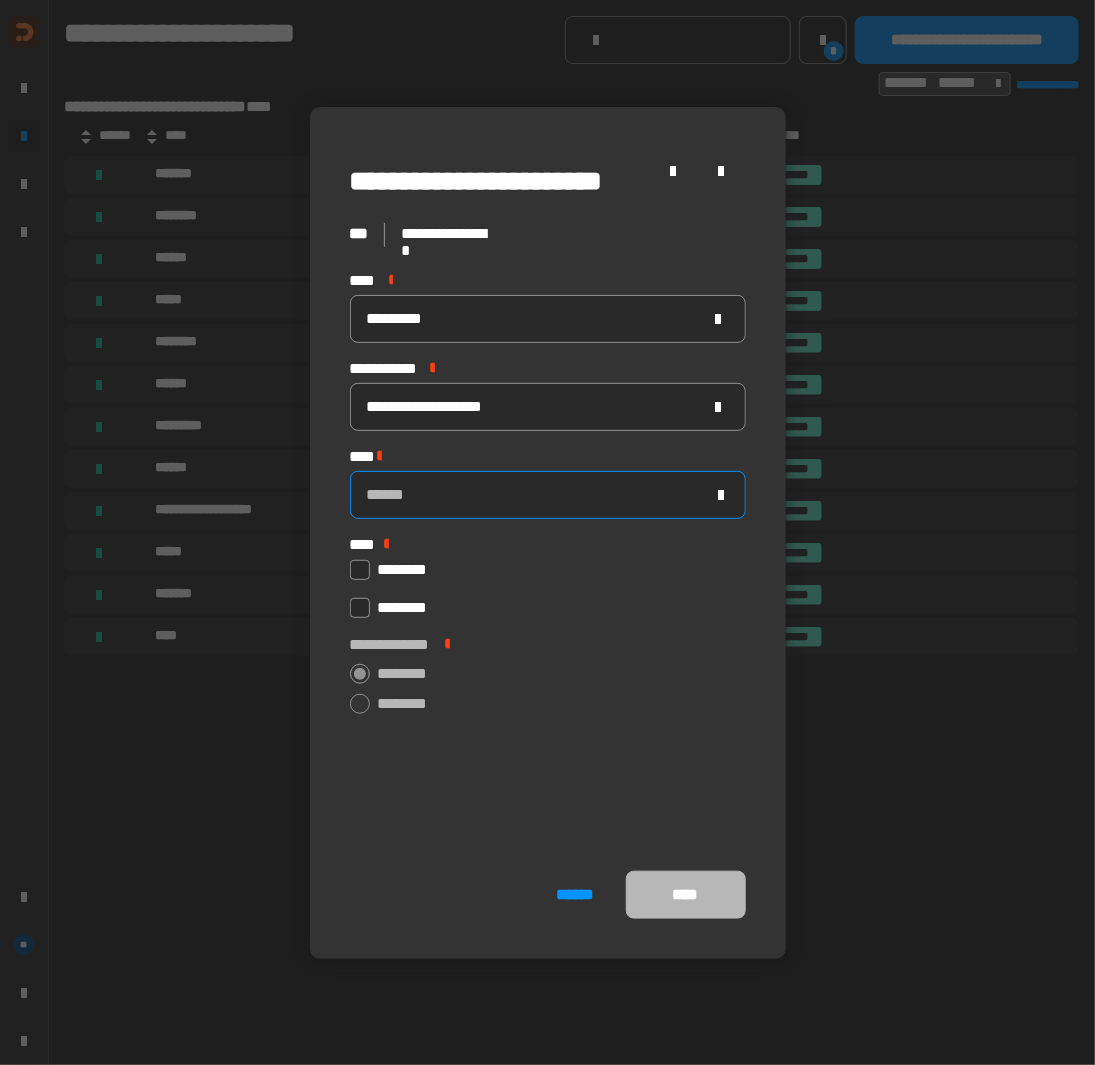 click on "******" 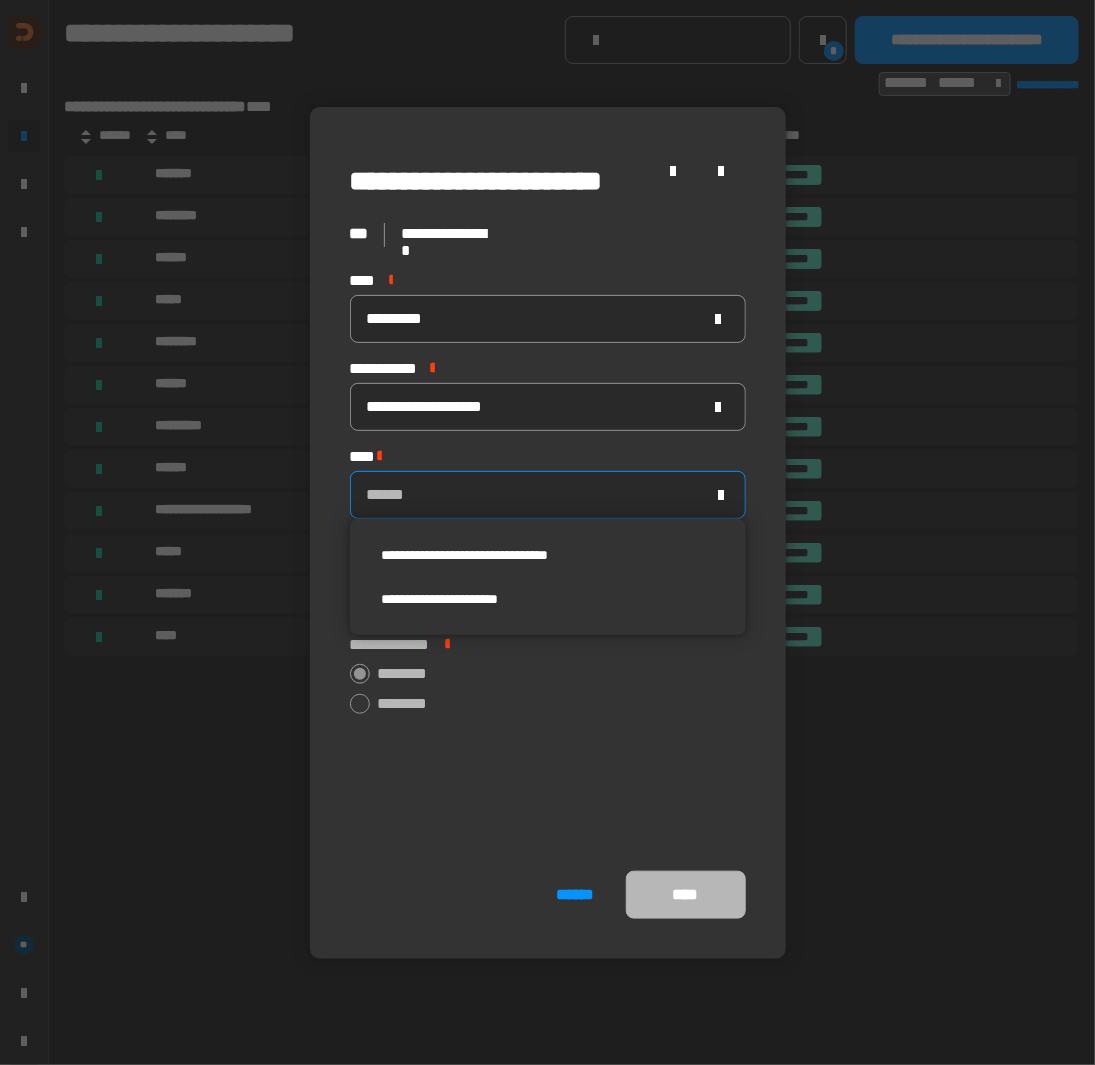 scroll, scrollTop: 0, scrollLeft: 0, axis: both 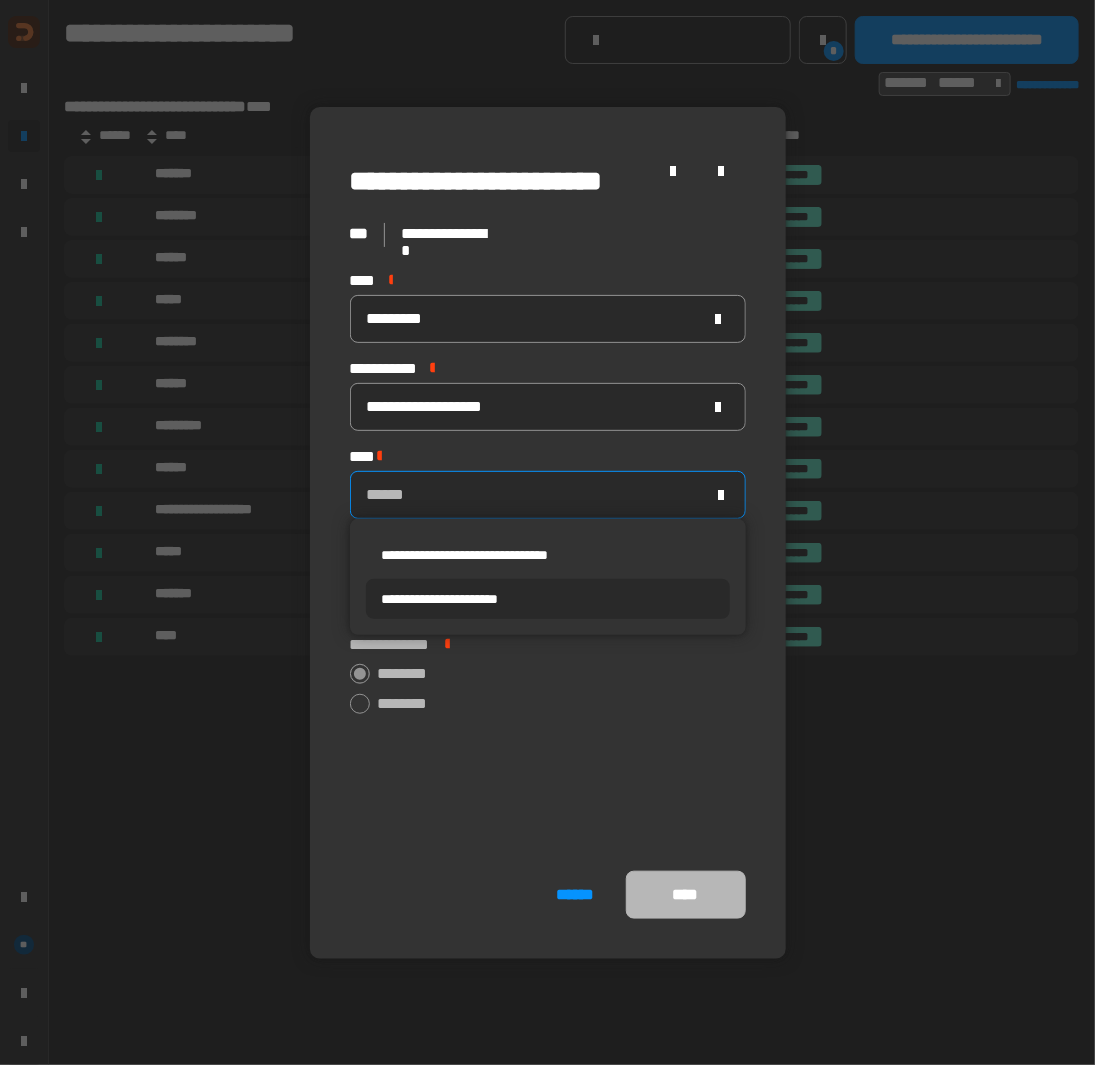 click on "**********" at bounding box center (548, 599) 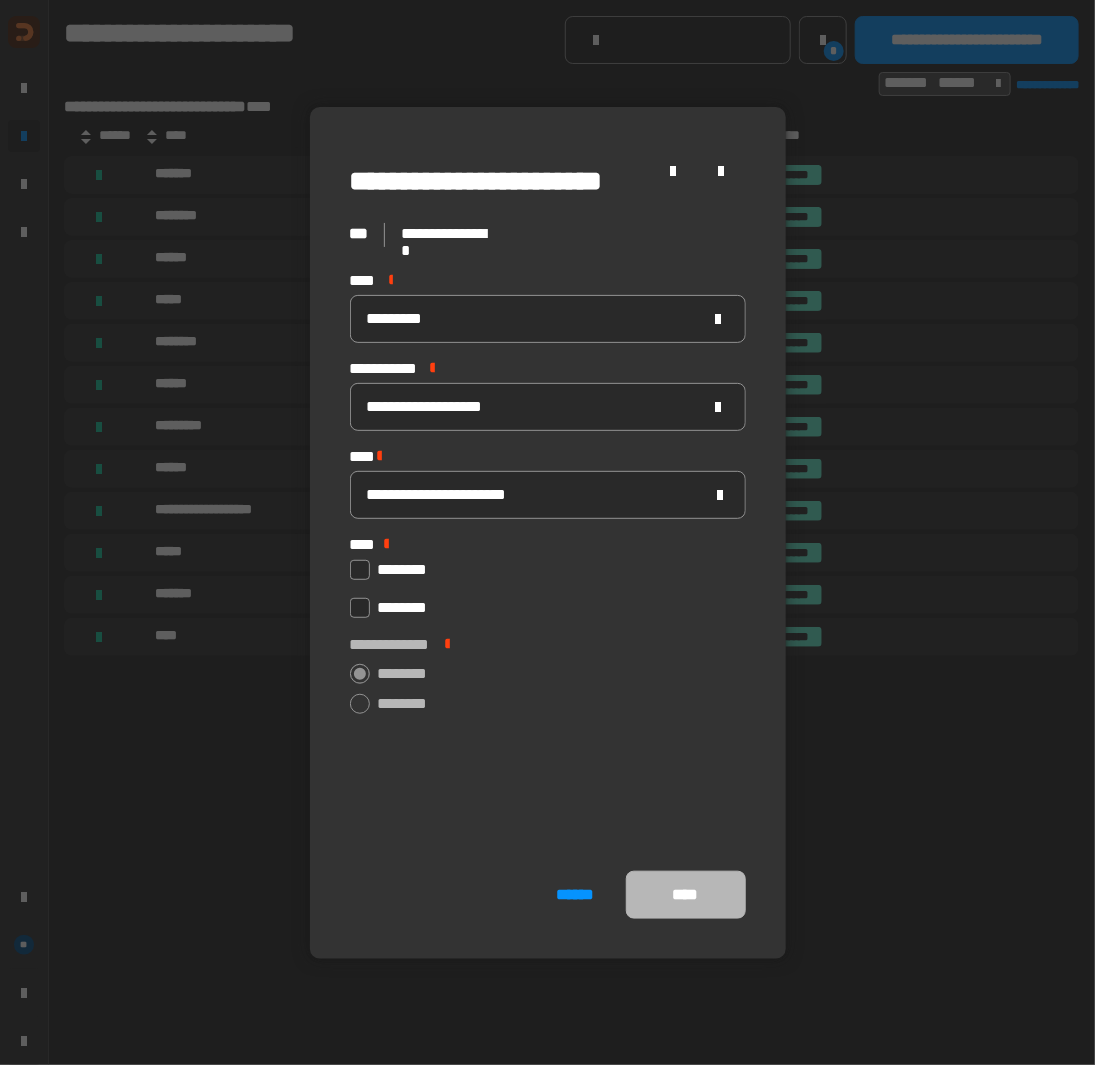 click on "********" 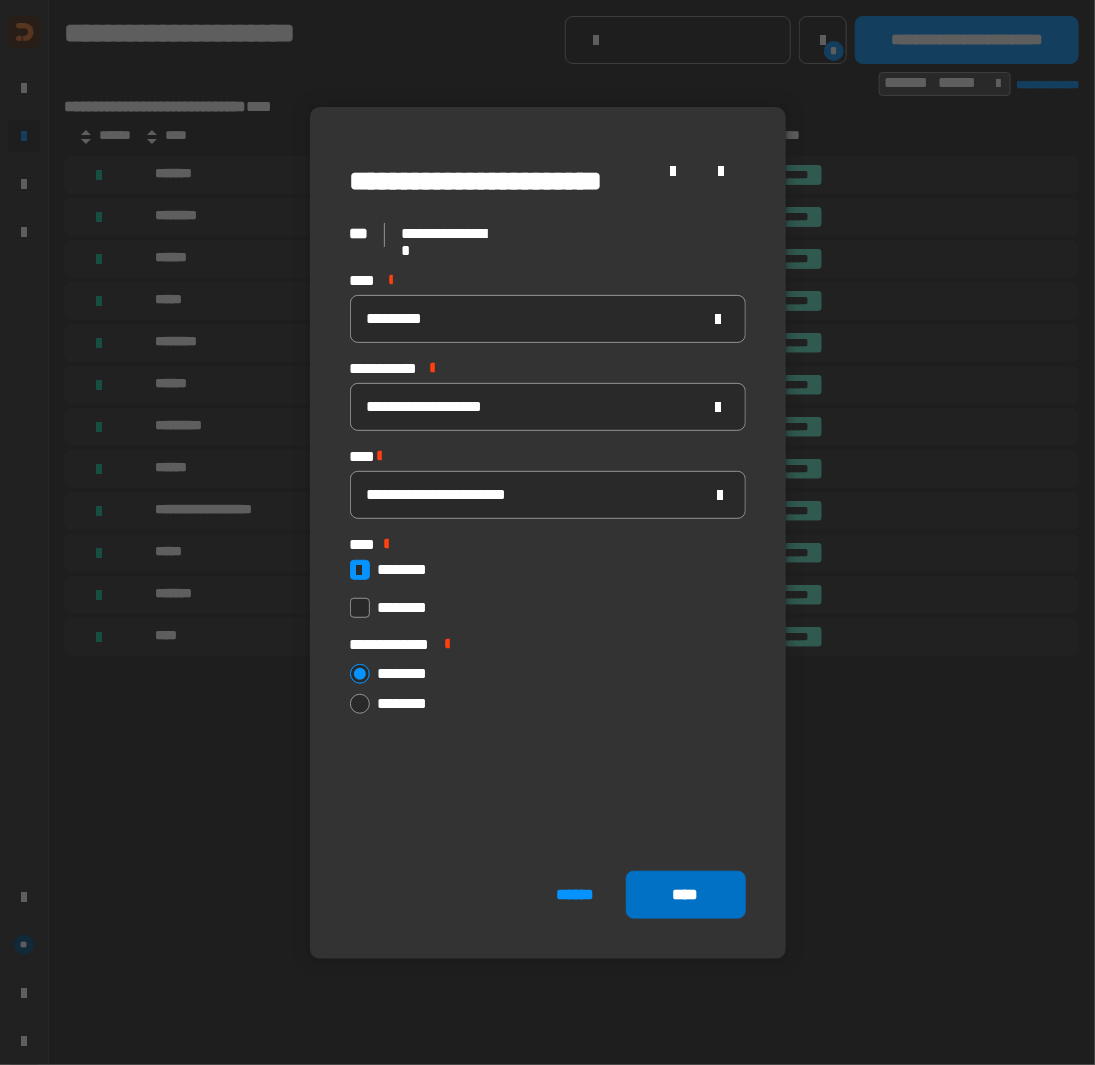 click on "****" 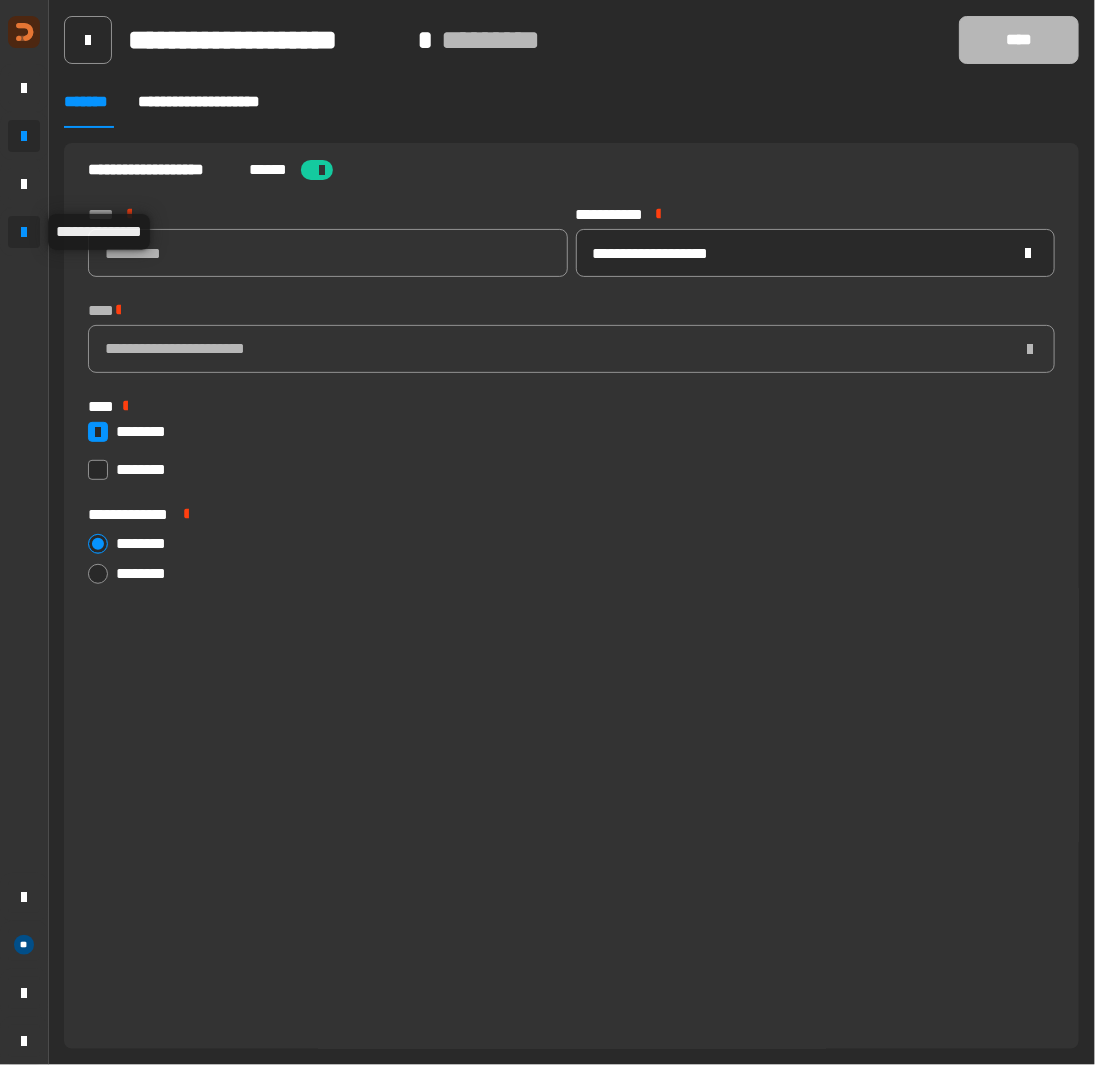 click 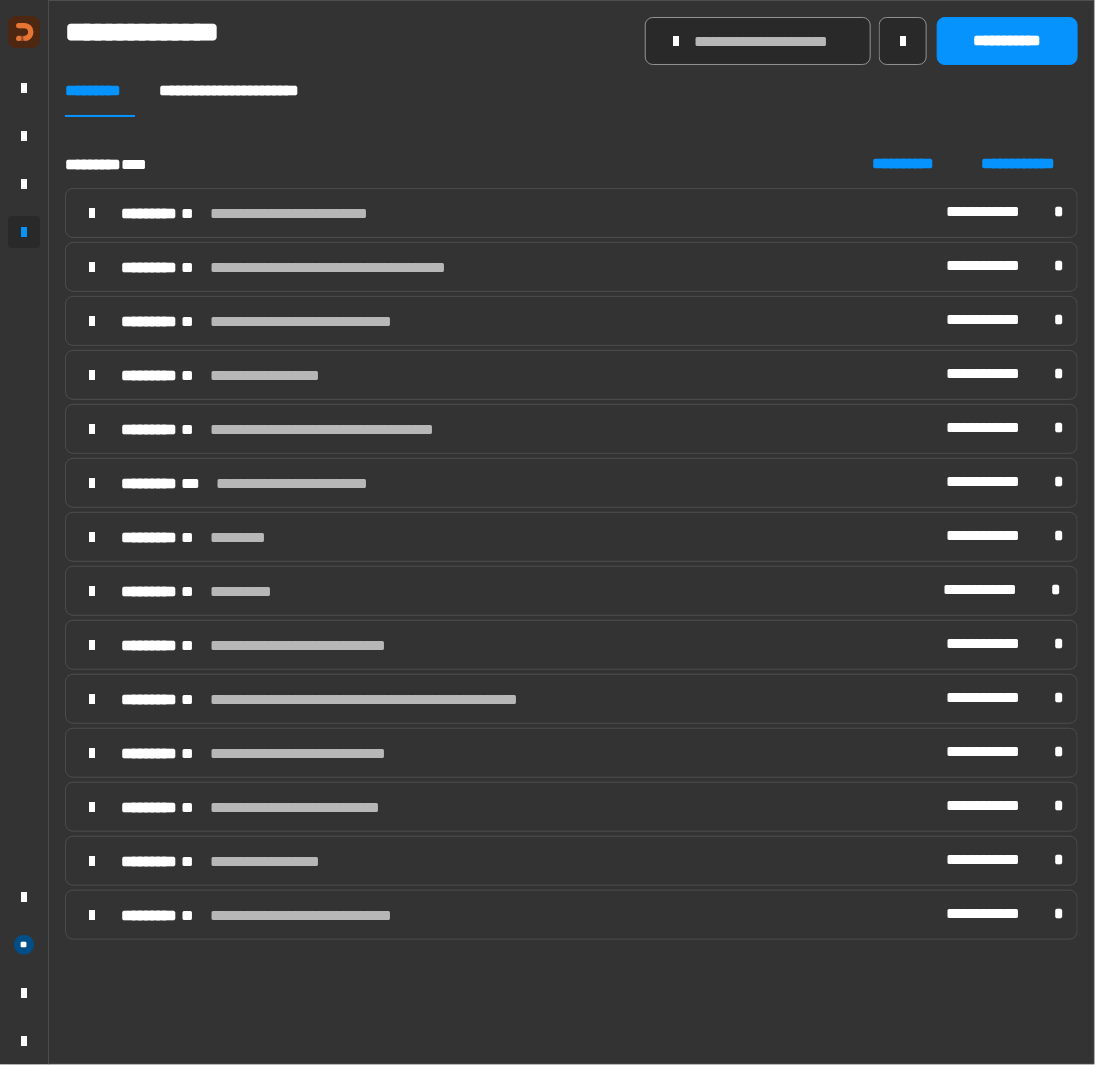click on "**********" at bounding box center (571, 375) 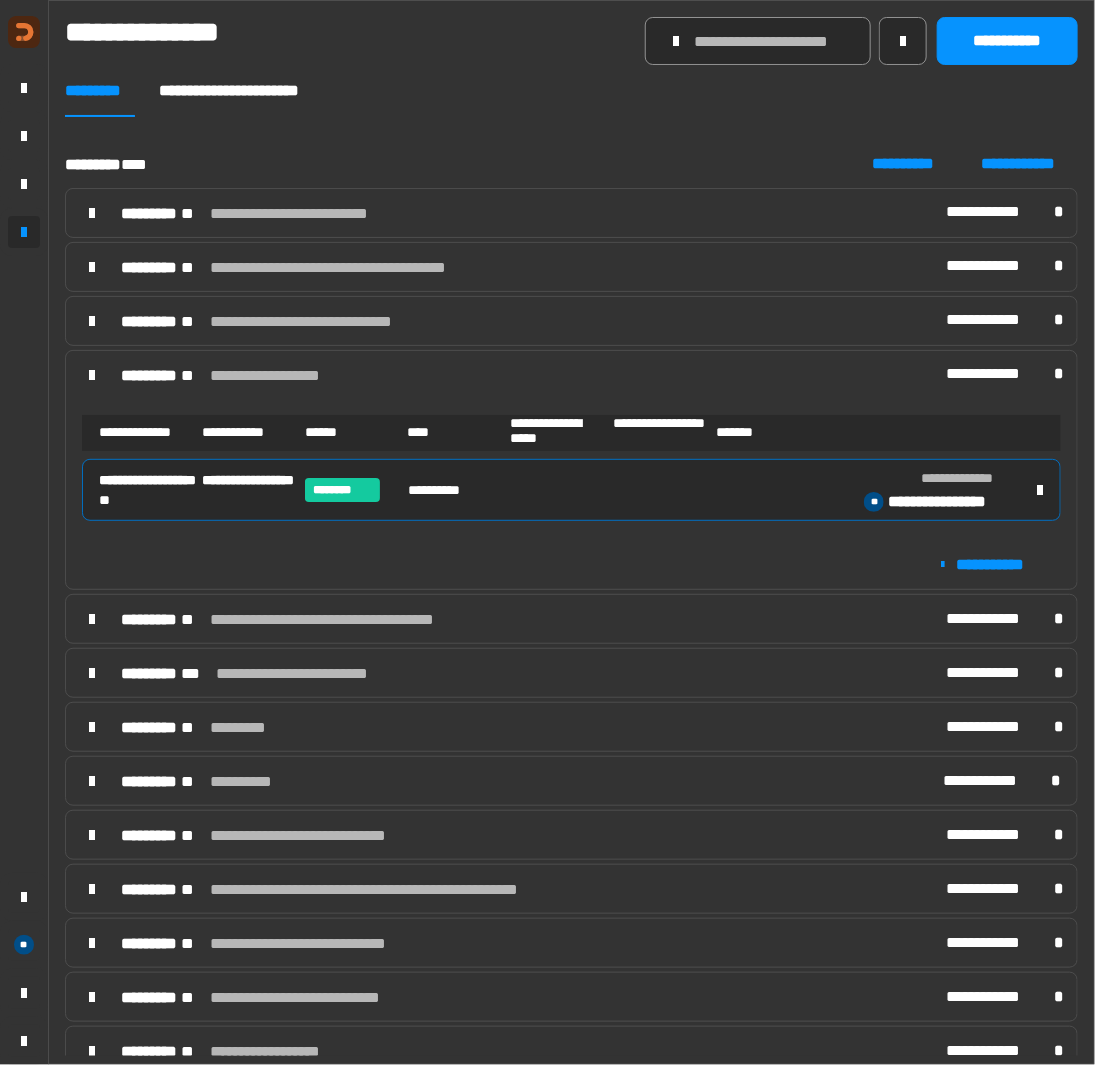 click on "**********" at bounding box center [558, 490] 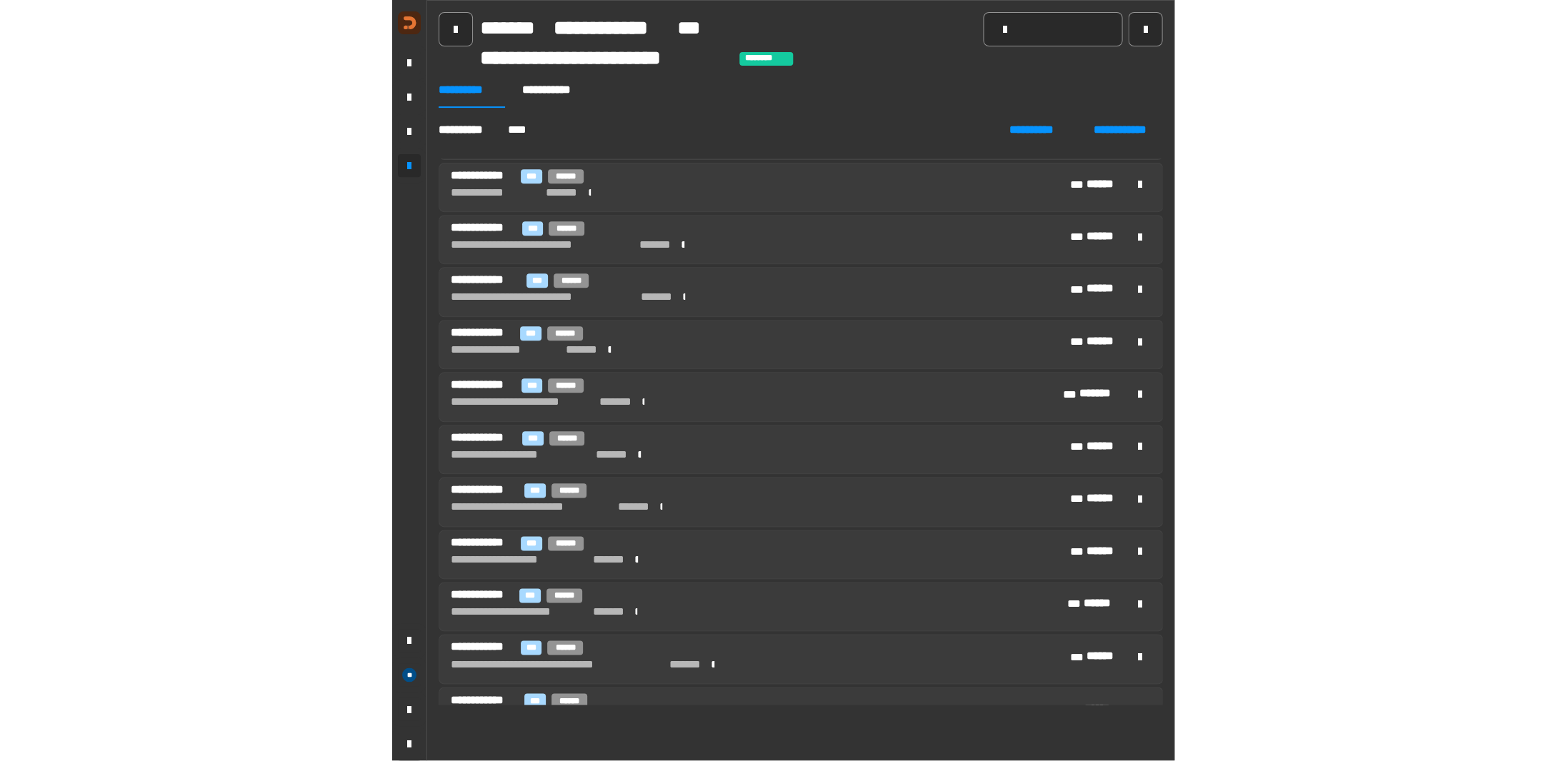 scroll, scrollTop: 571, scrollLeft: 0, axis: vertical 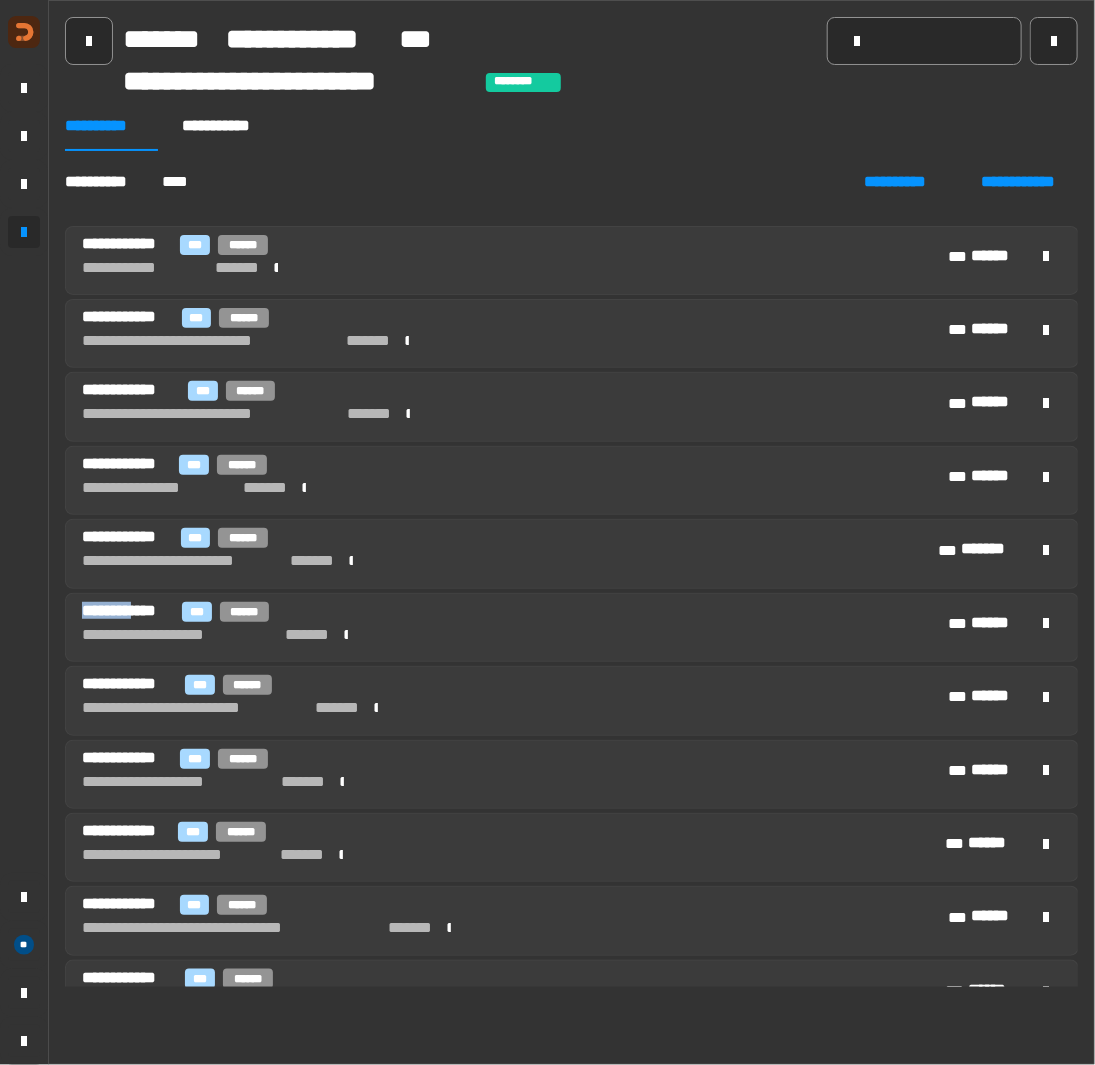 drag, startPoint x: 86, startPoint y: 595, endPoint x: 153, endPoint y: 596, distance: 67.00746 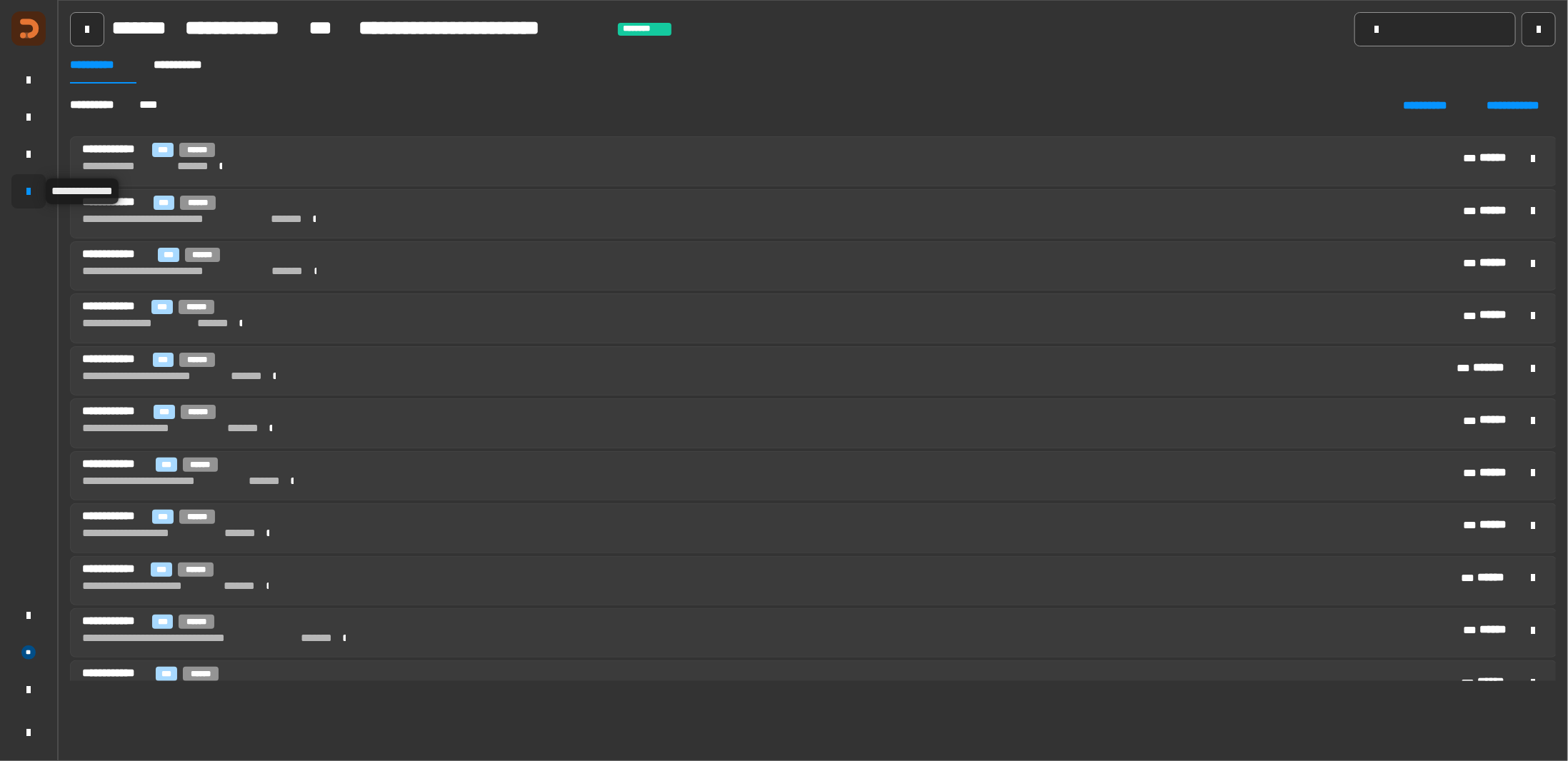 click 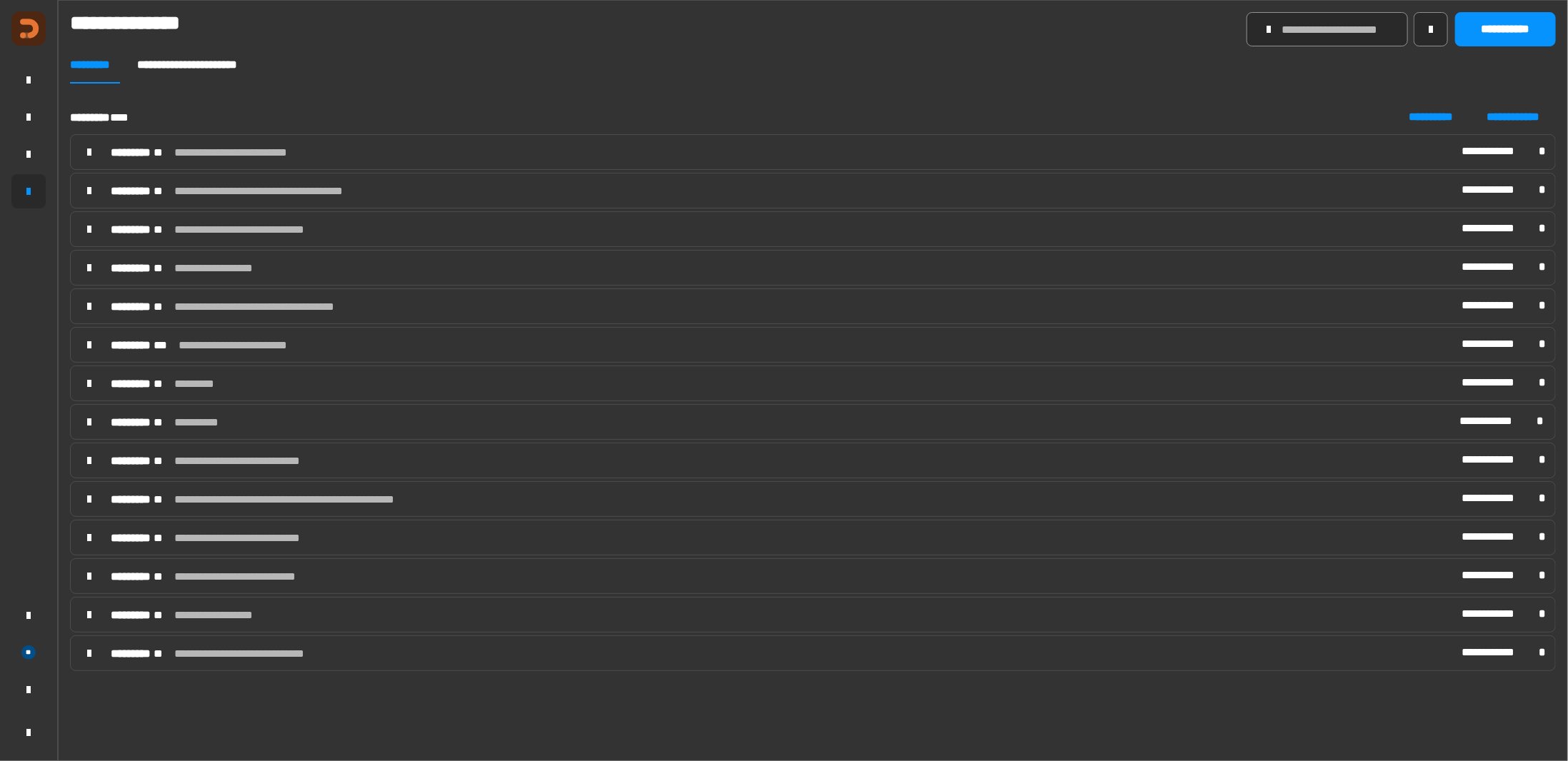 click at bounding box center [89, 422] 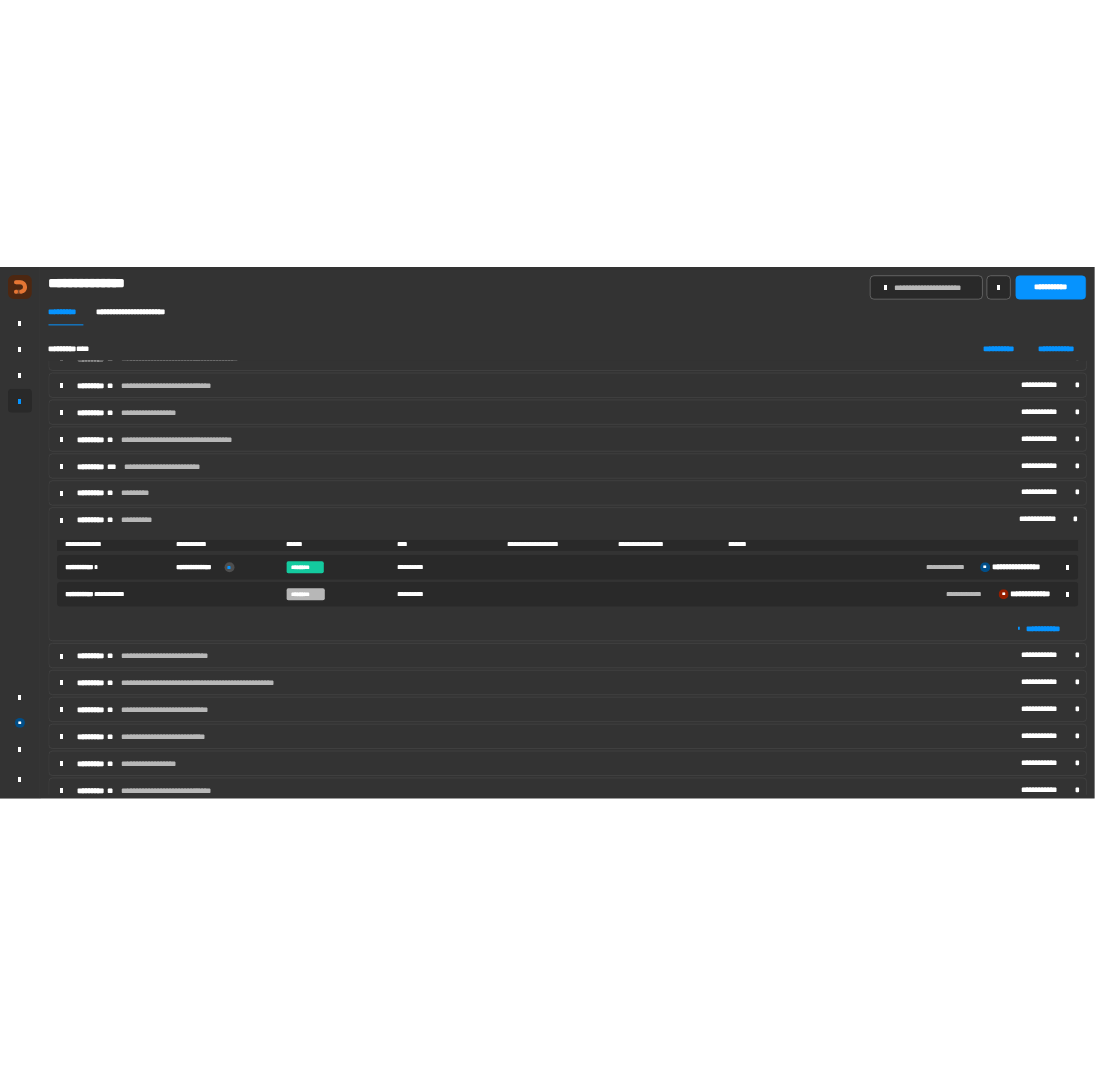 scroll, scrollTop: 85, scrollLeft: 0, axis: vertical 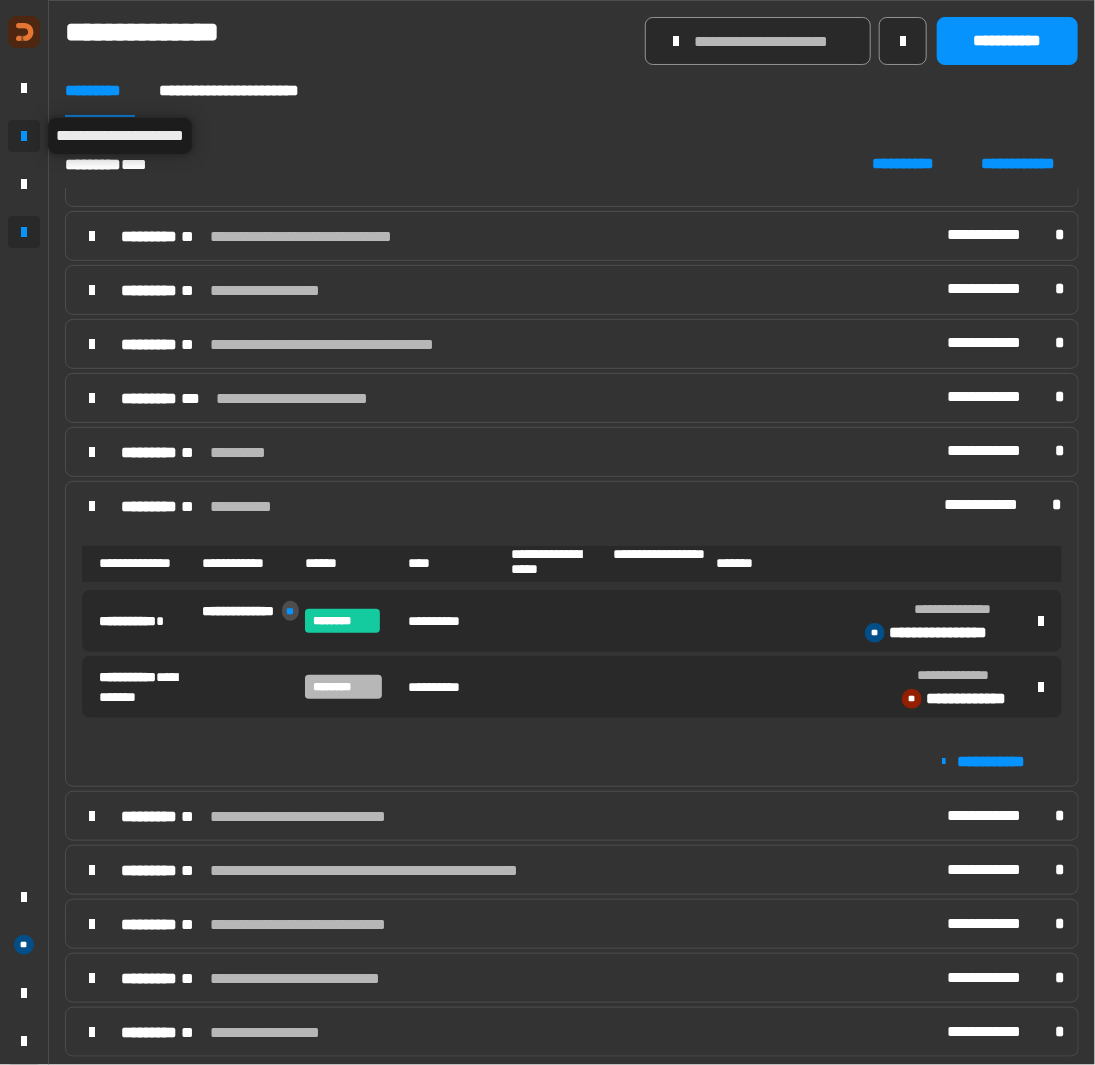 click 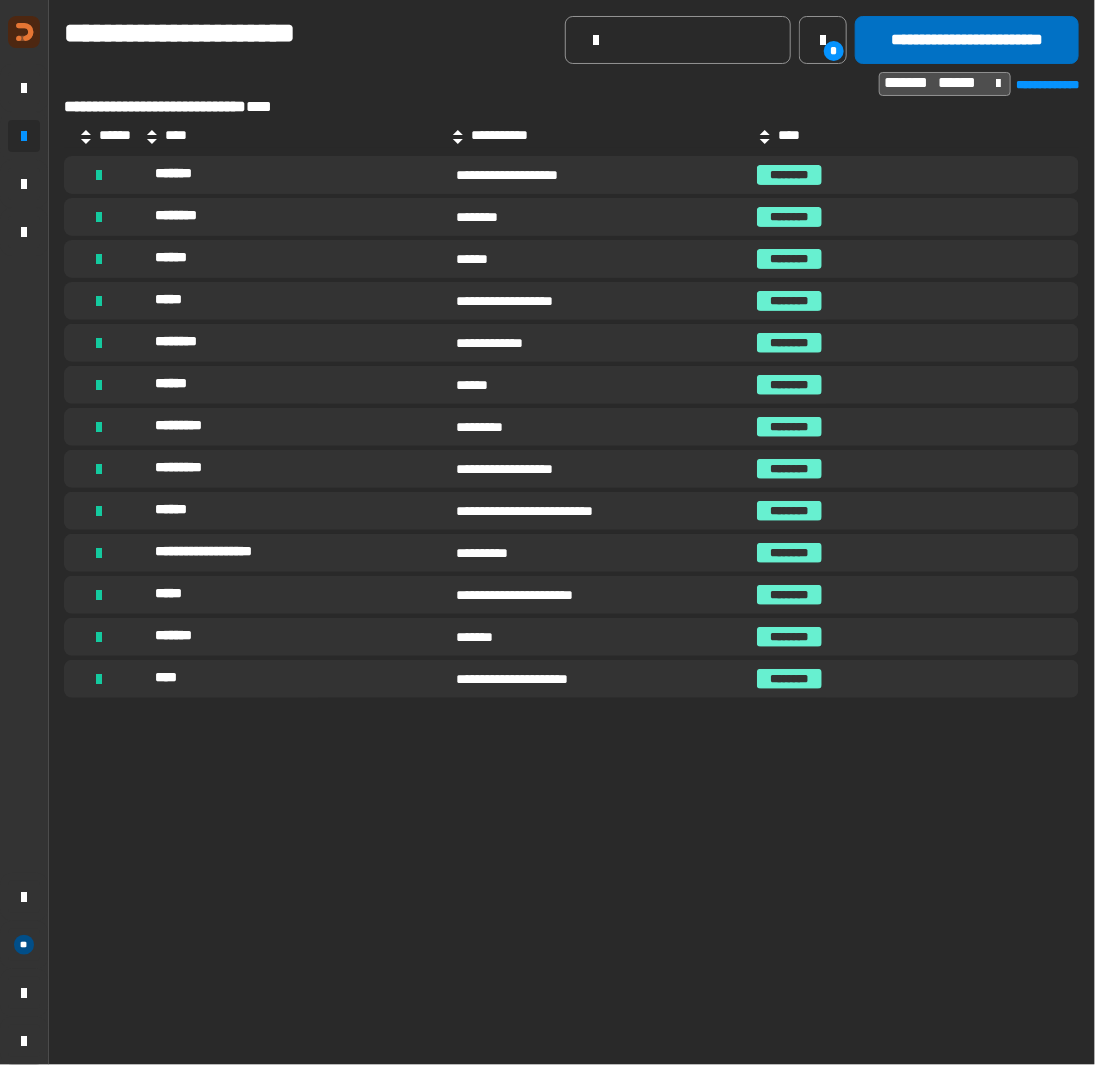 click on "**********" 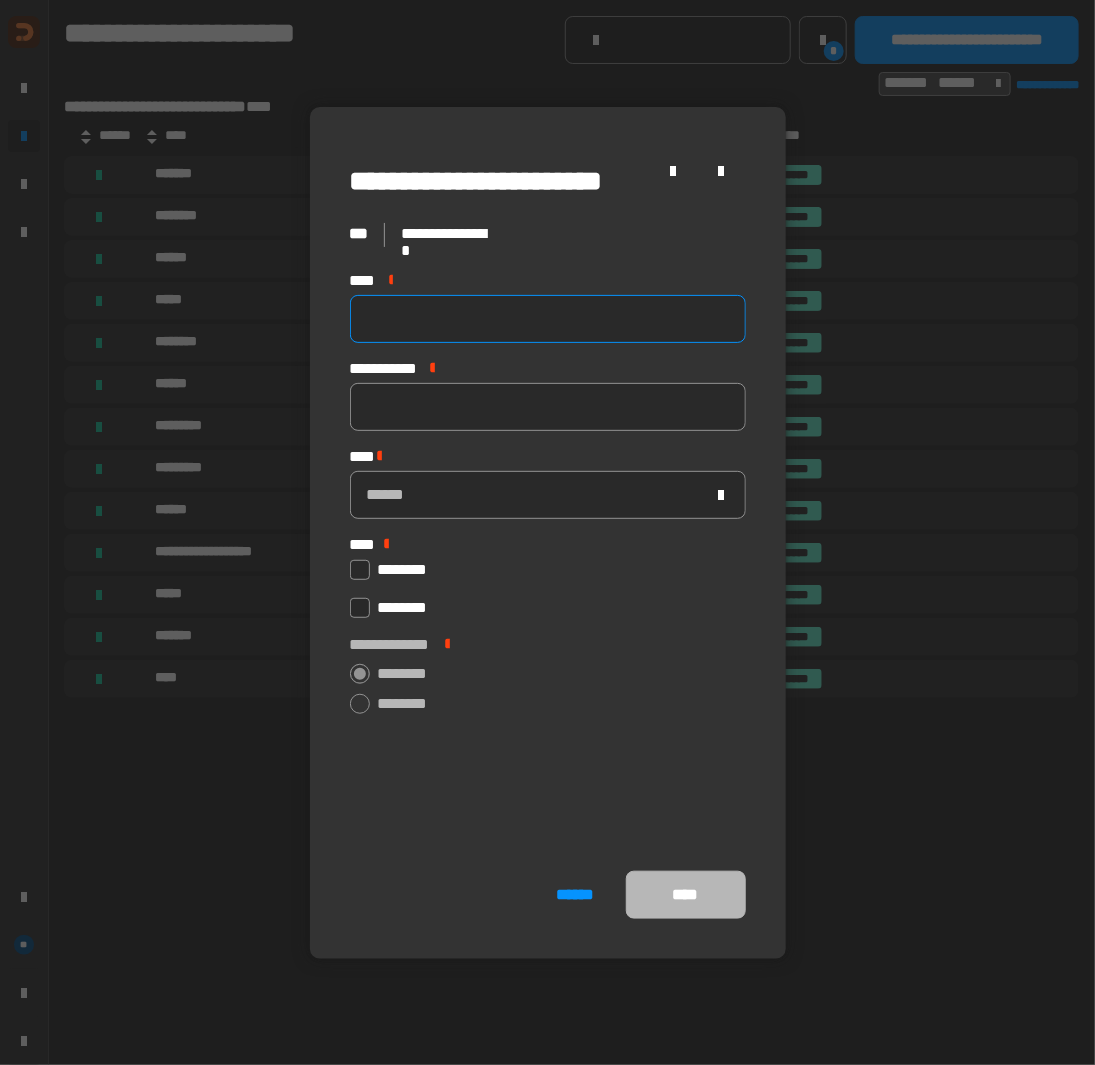 click 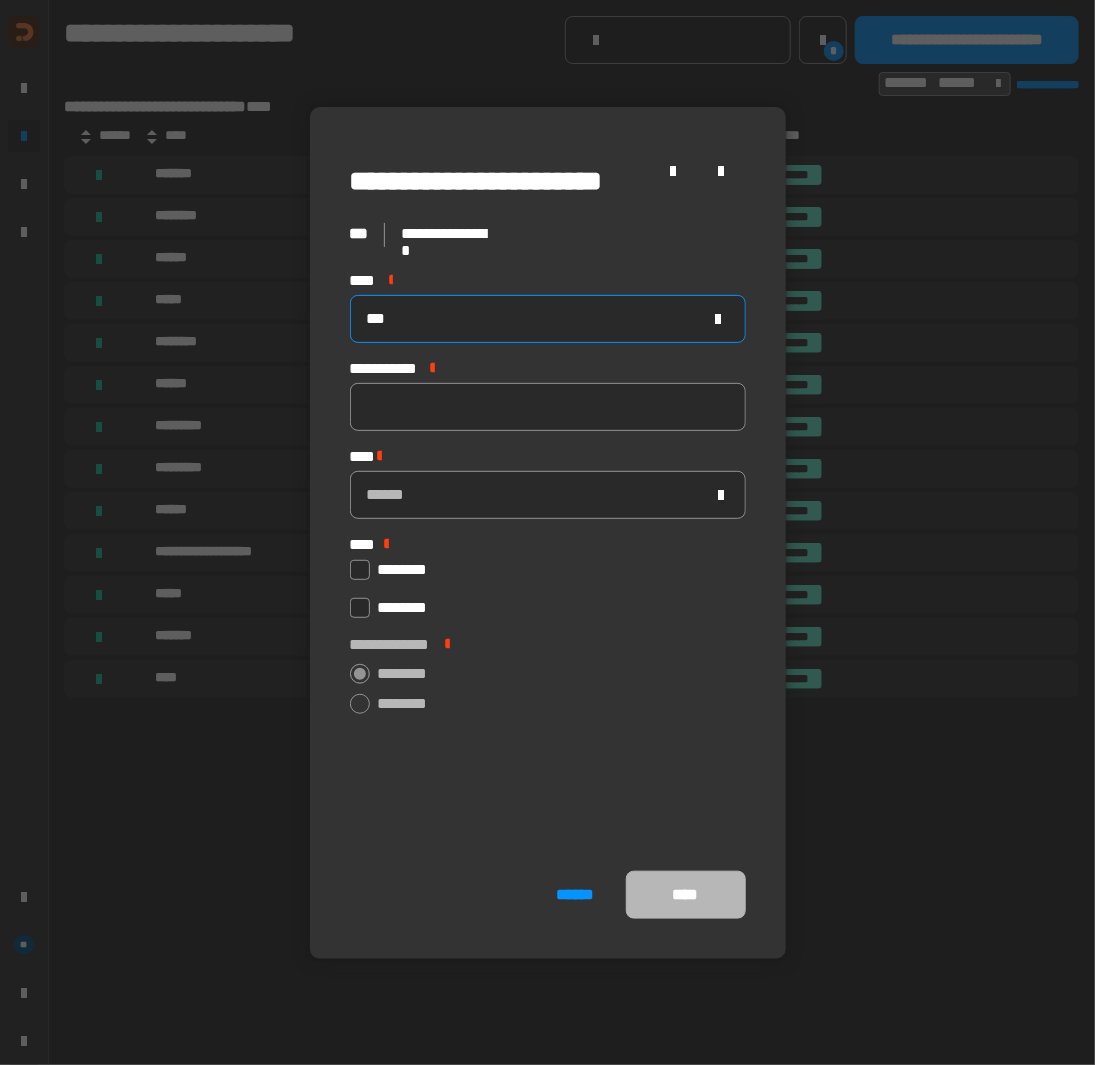 type on "***" 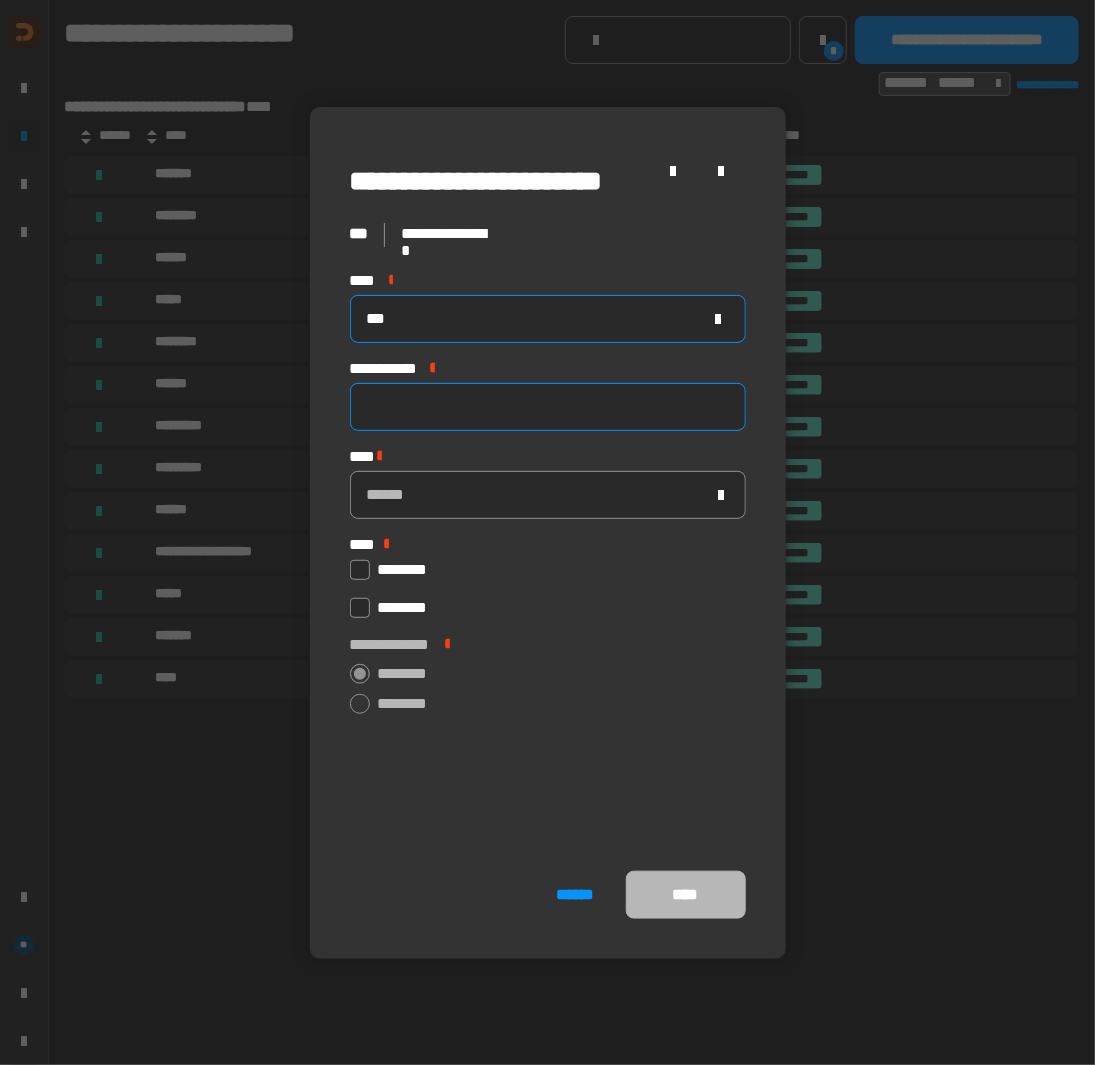 type on "*" 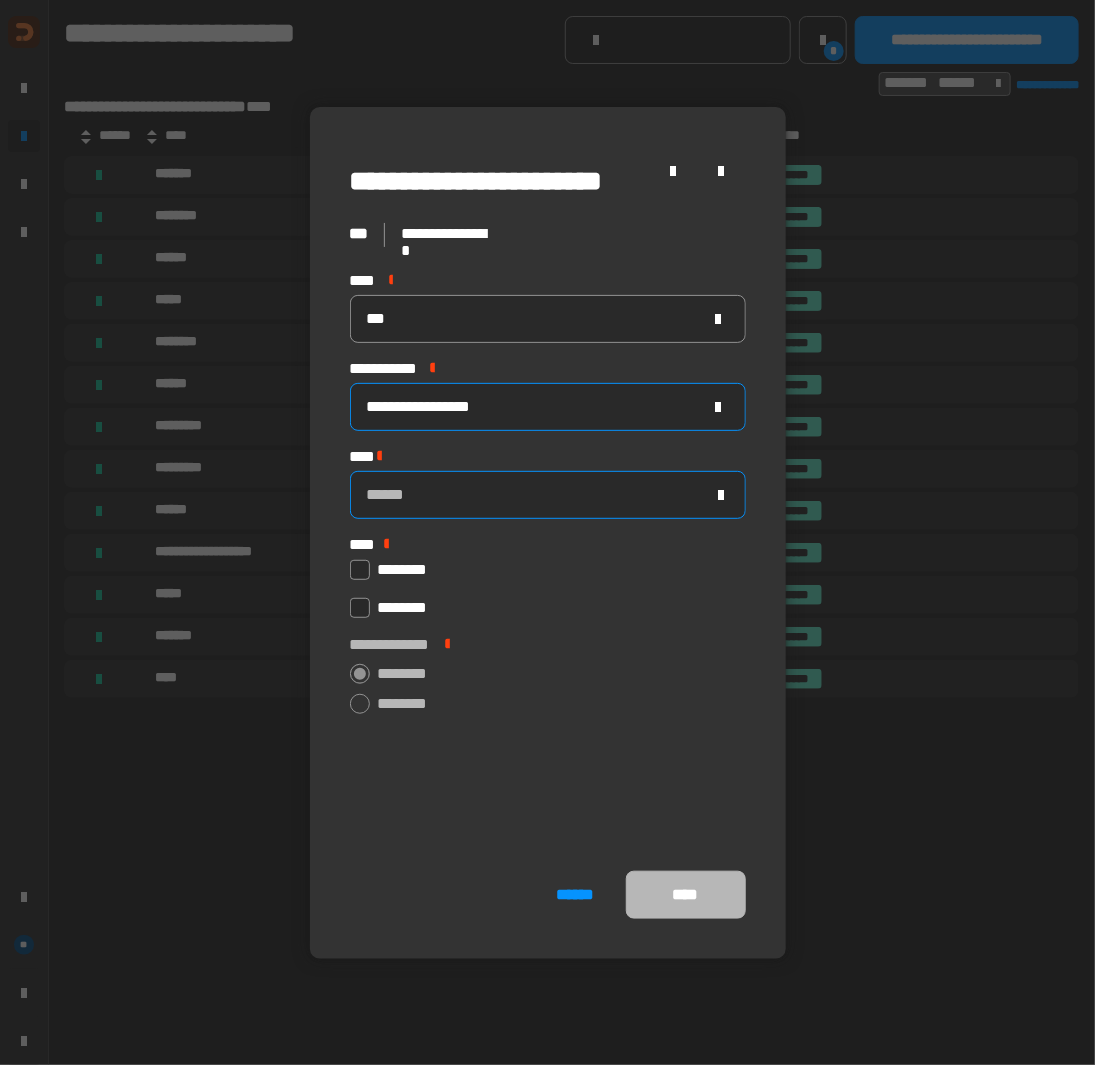 type on "**********" 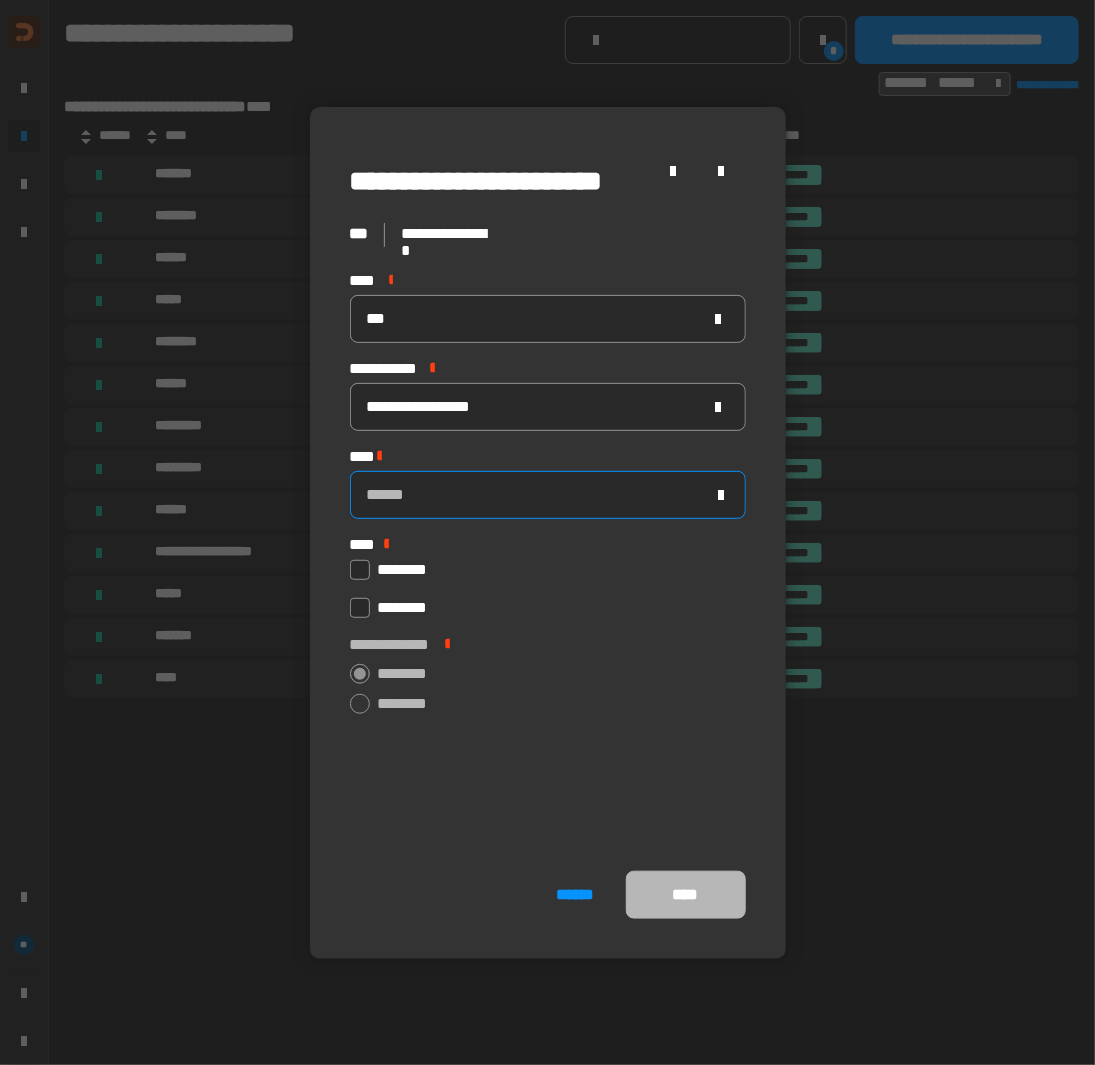click on "******" 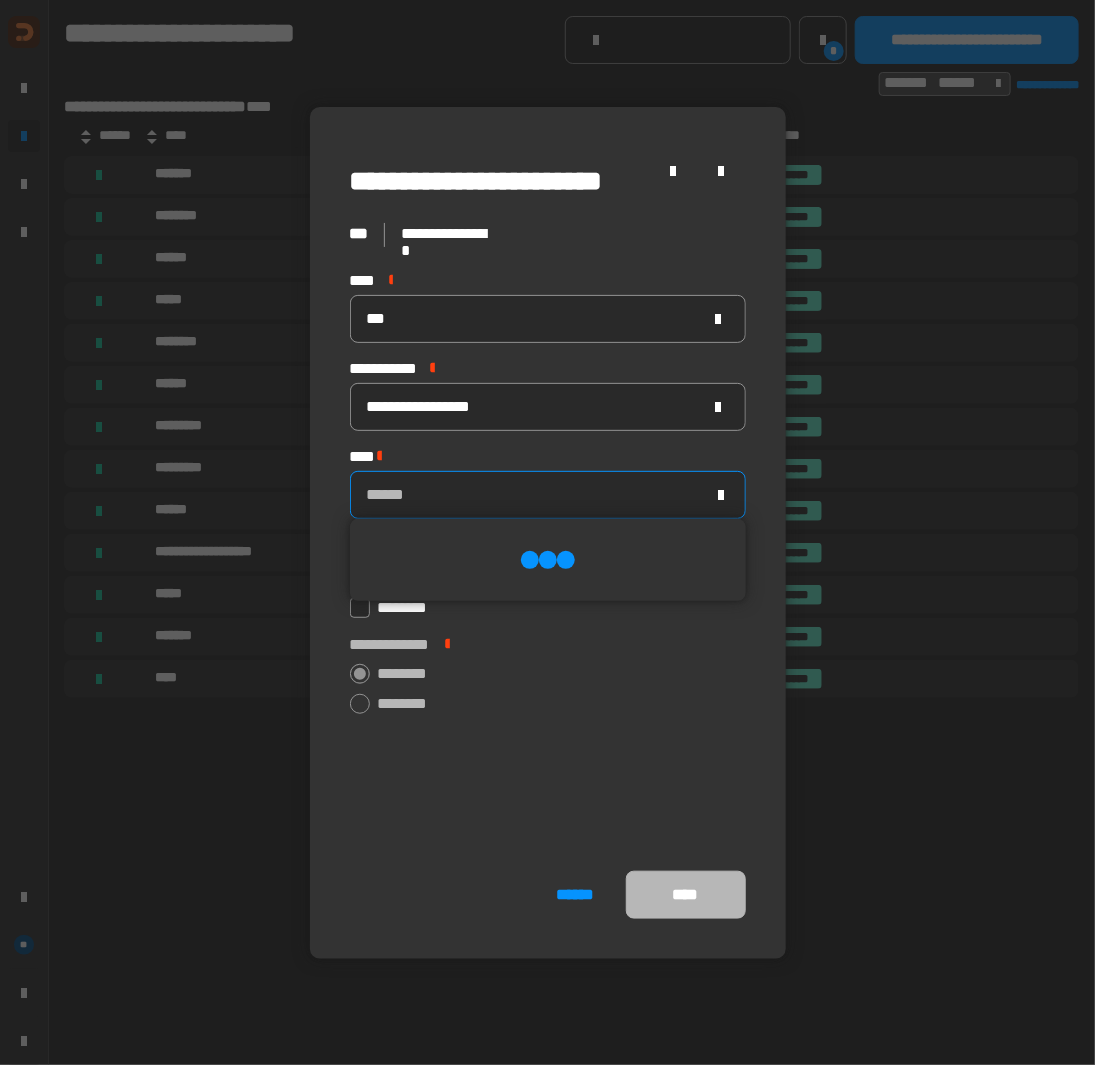 scroll, scrollTop: 0, scrollLeft: 0, axis: both 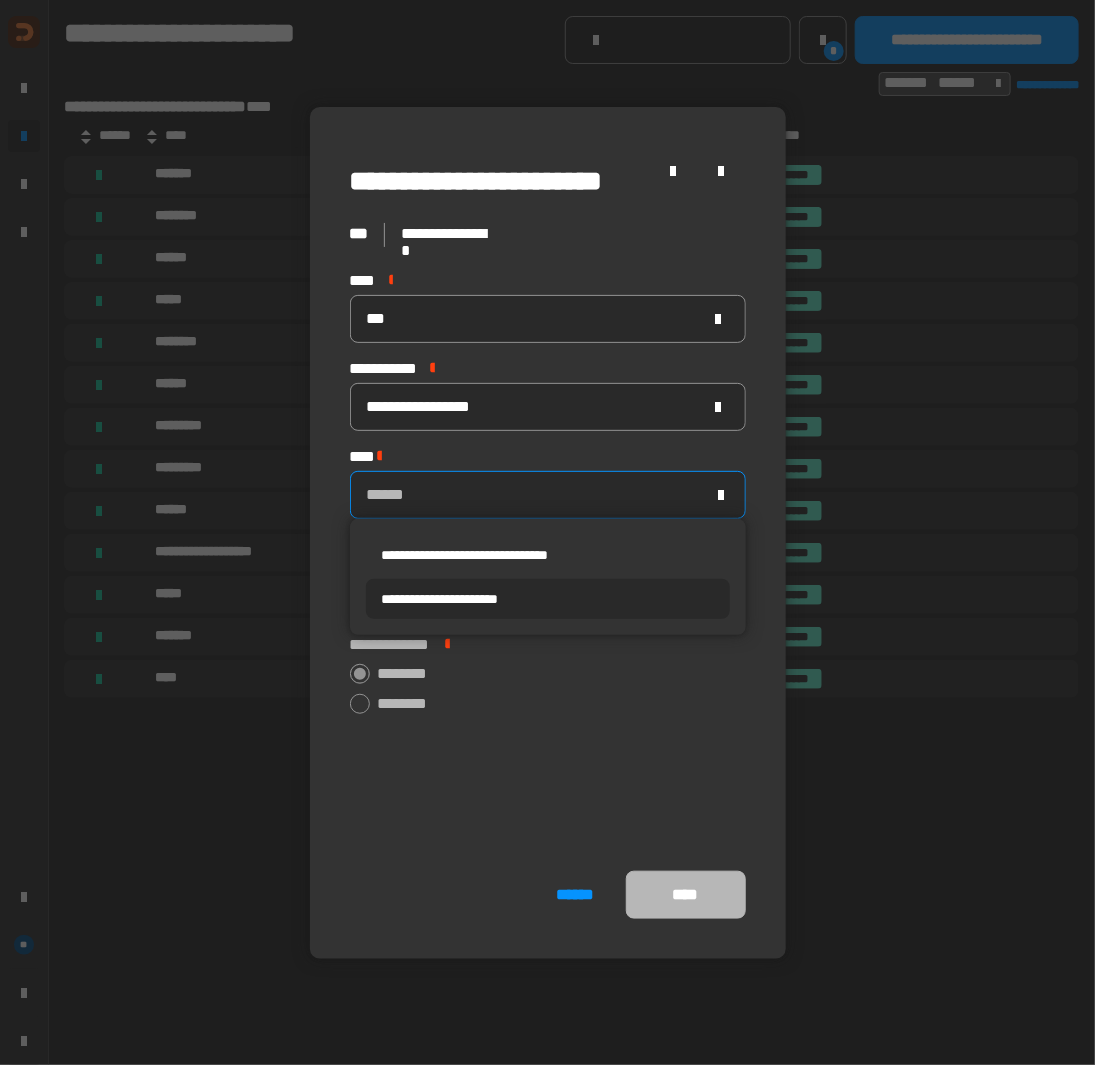 click on "**********" at bounding box center [548, 599] 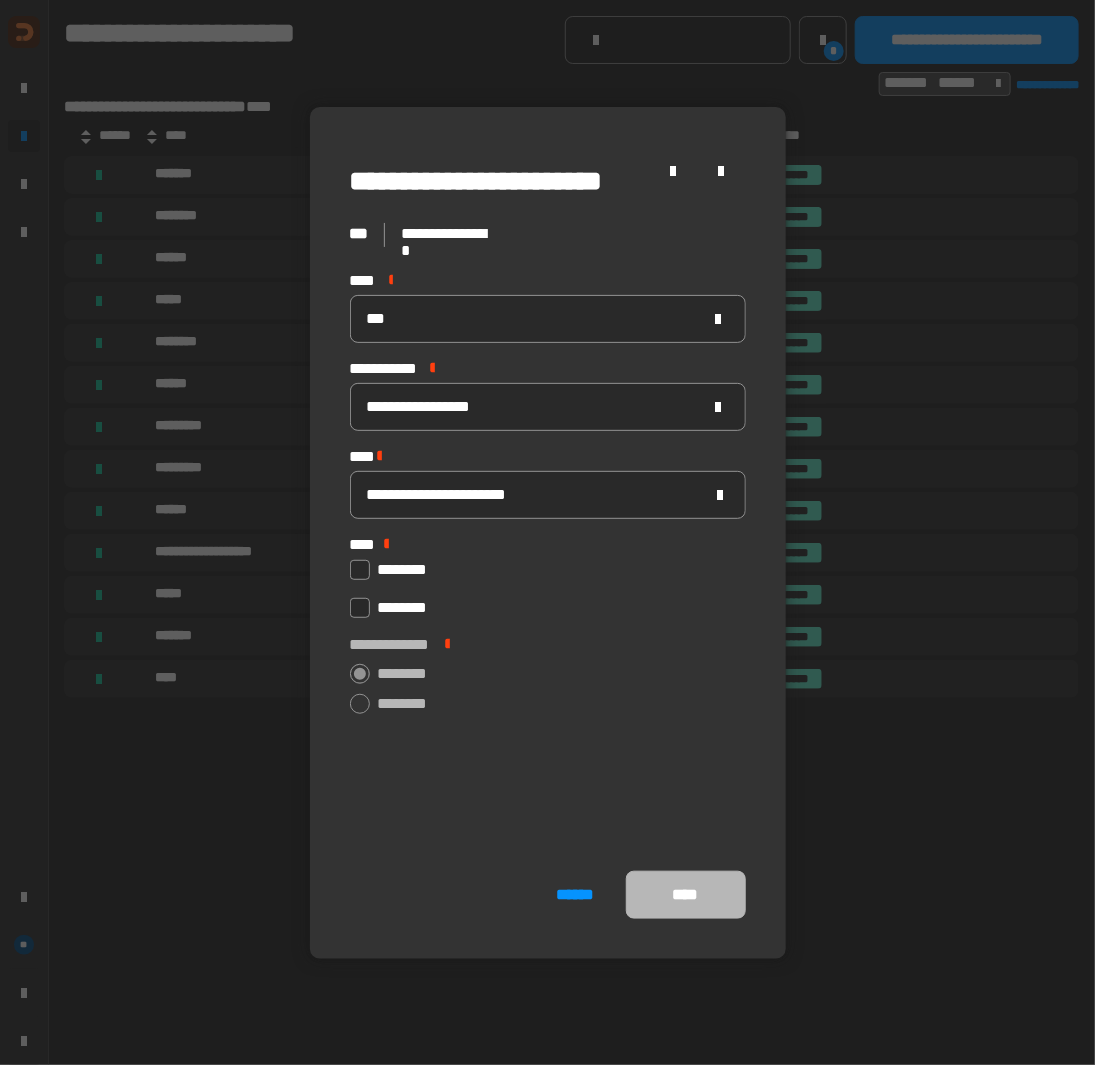 click 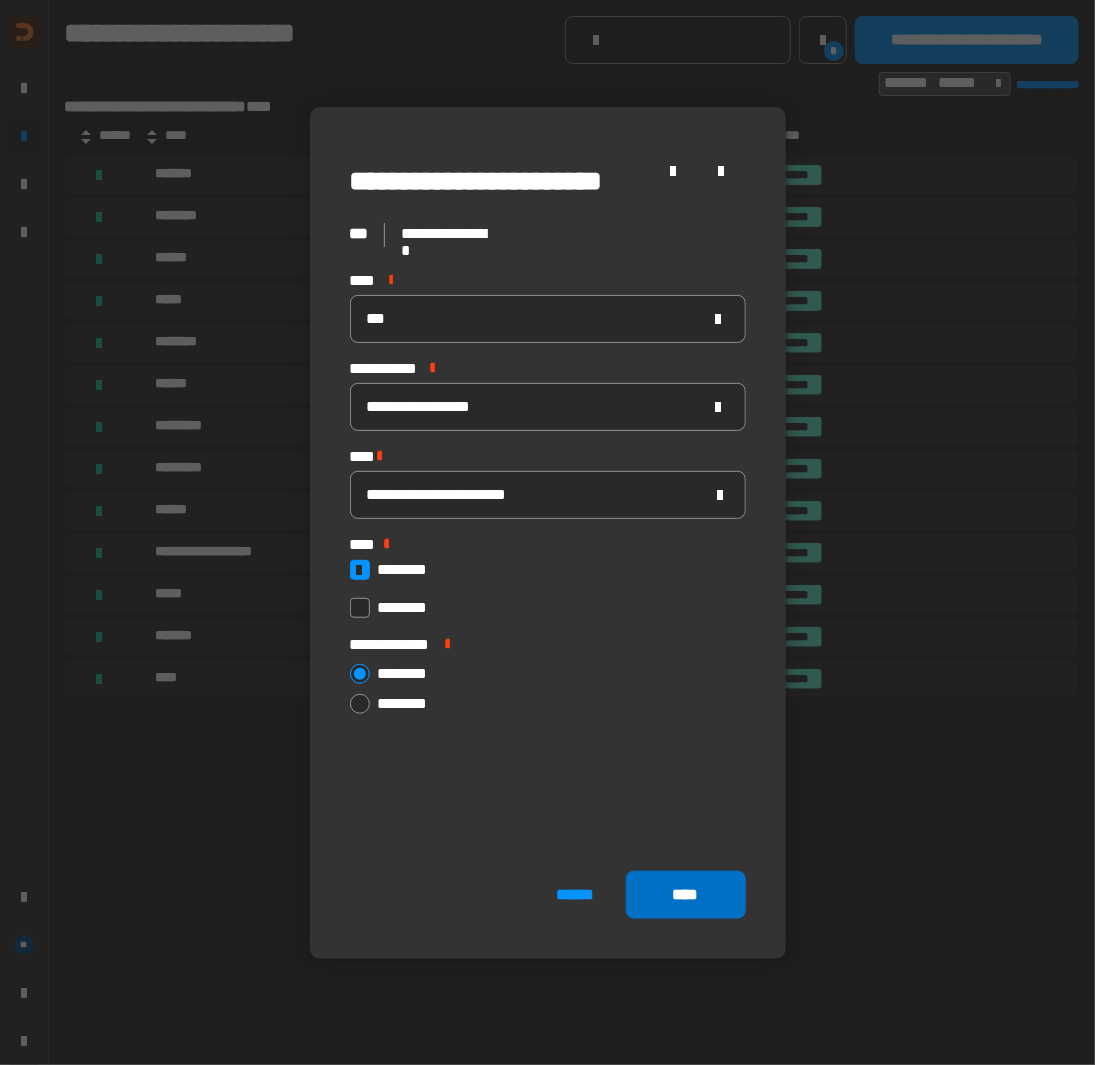 click on "****" 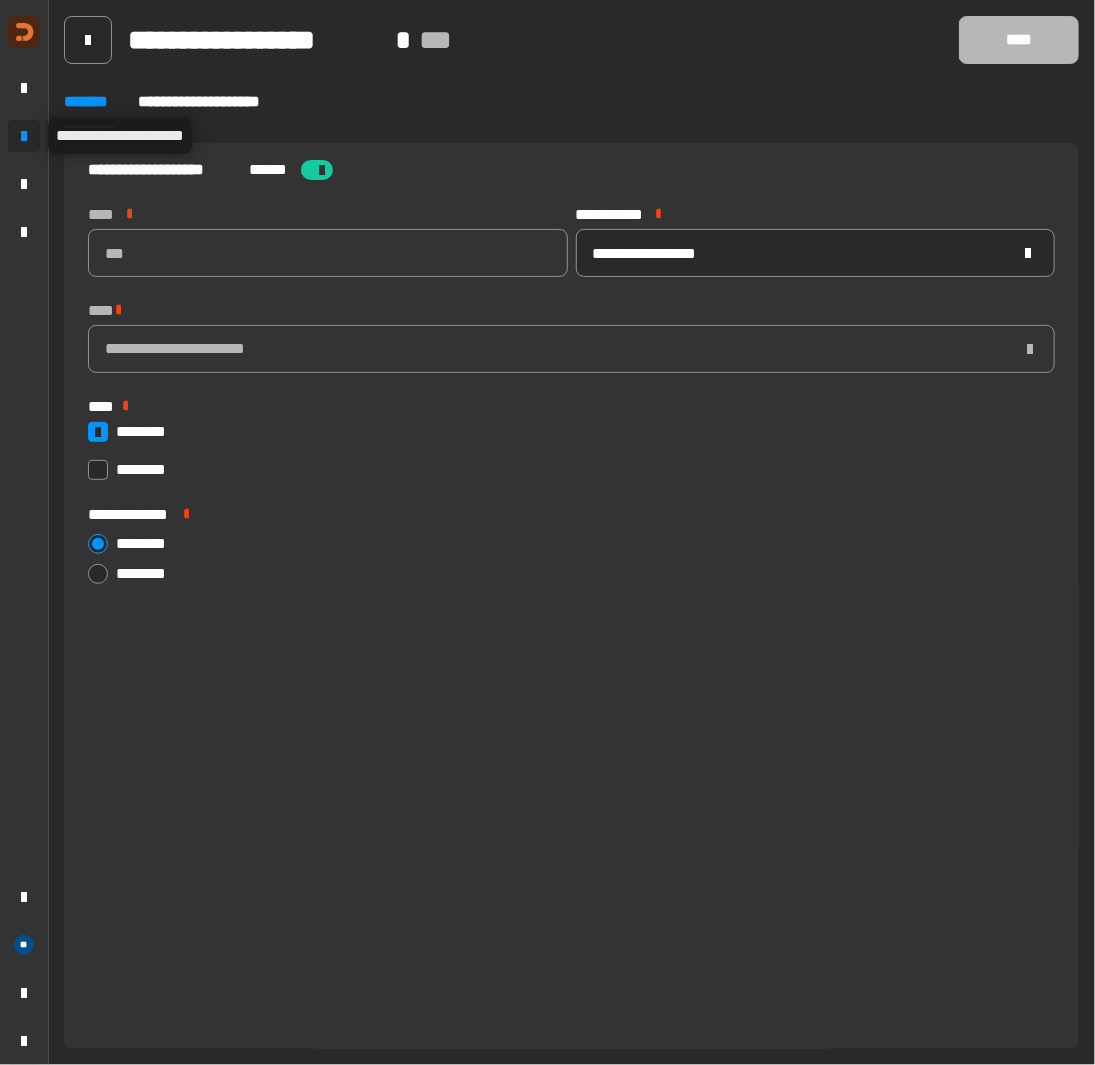 click 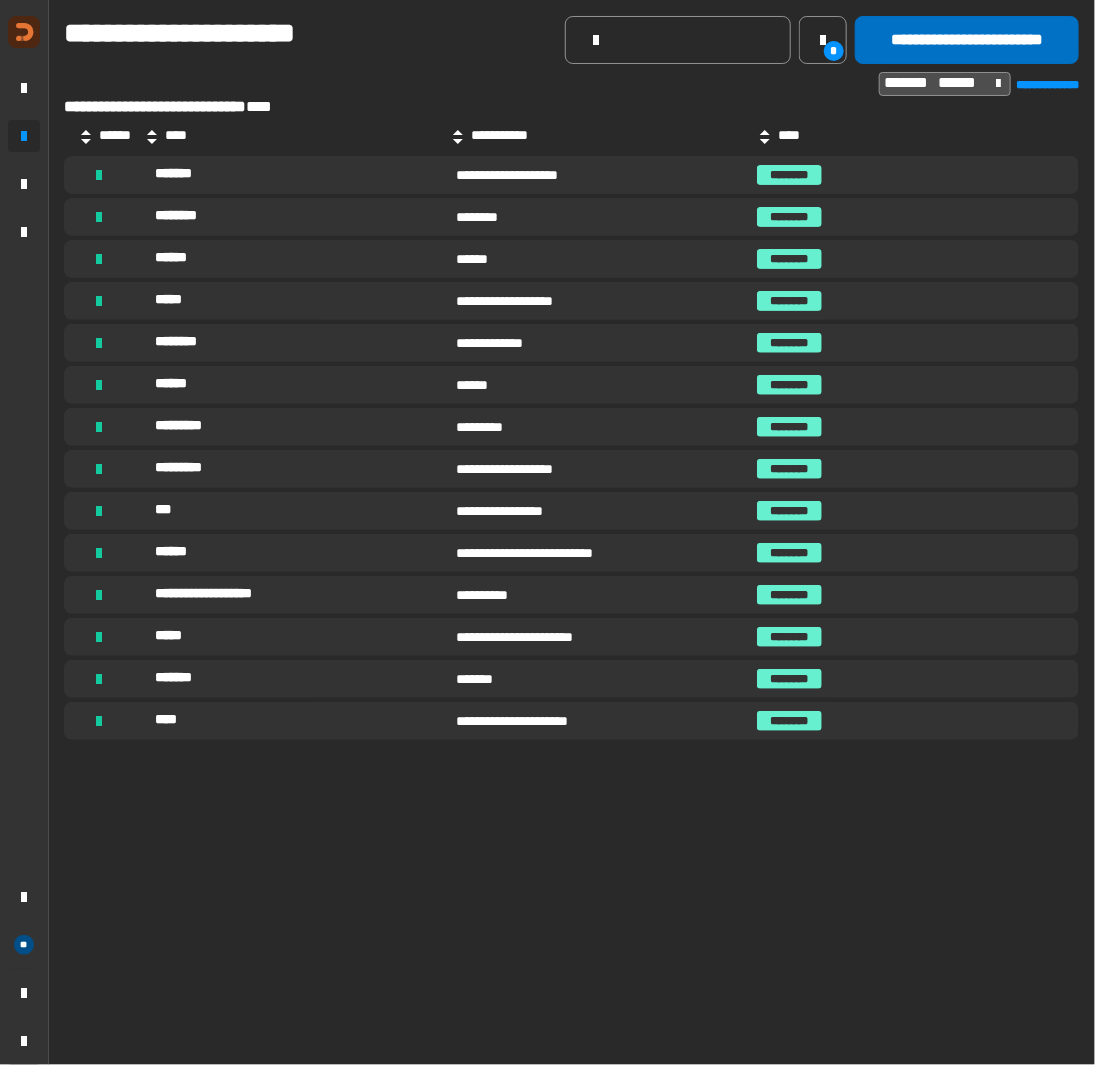 click on "**********" 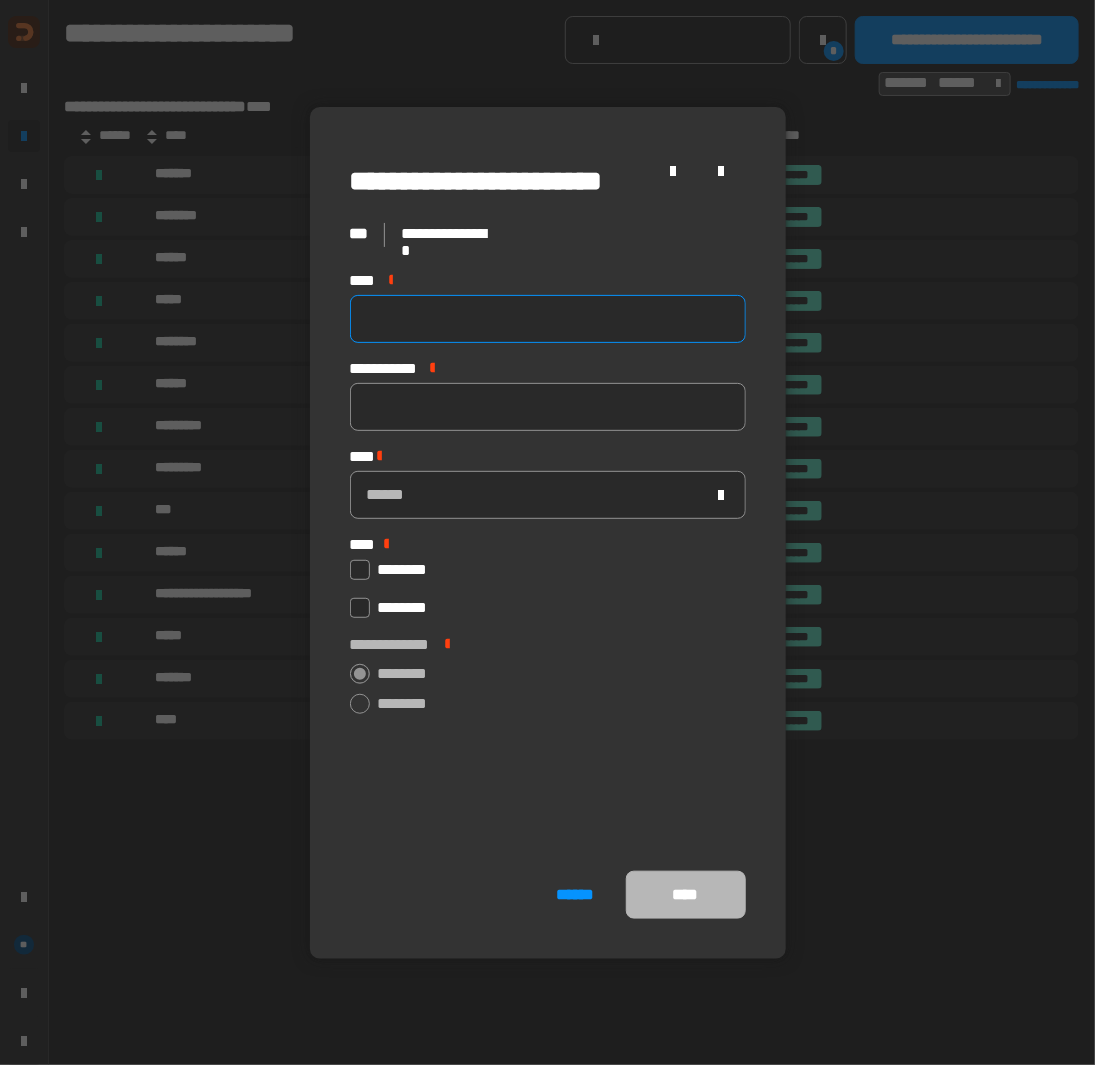 click 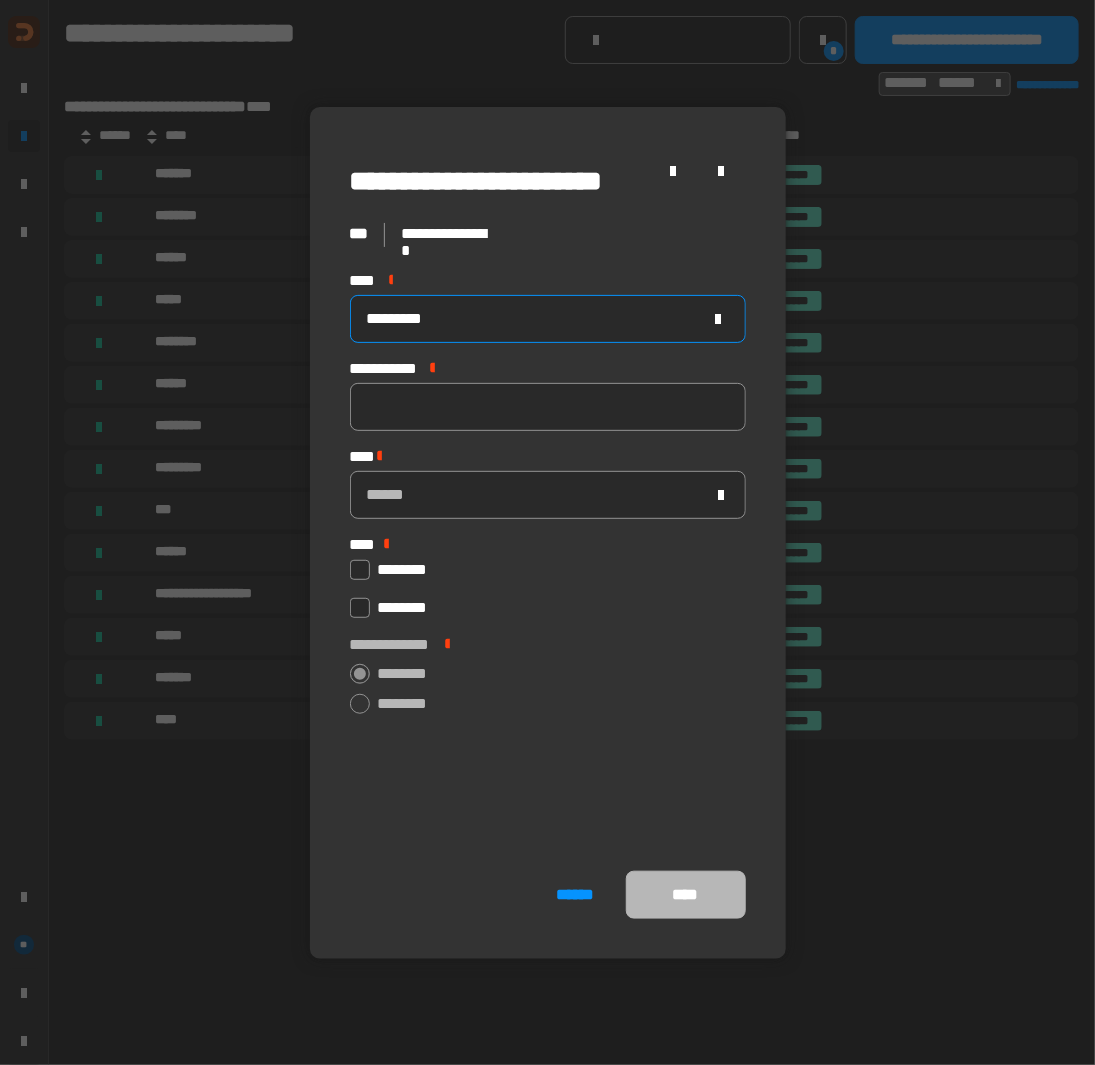 type on "*********" 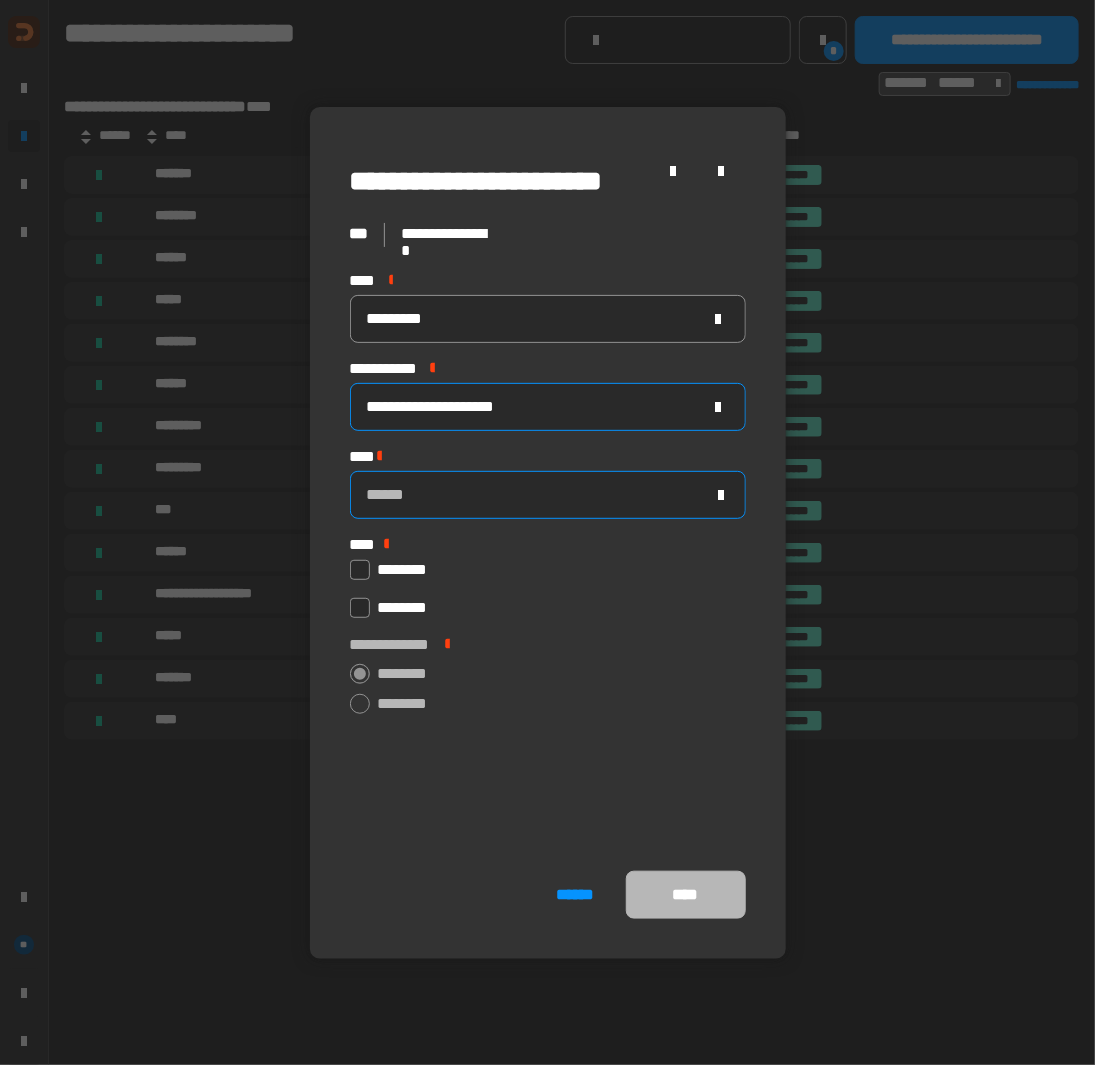 type on "**********" 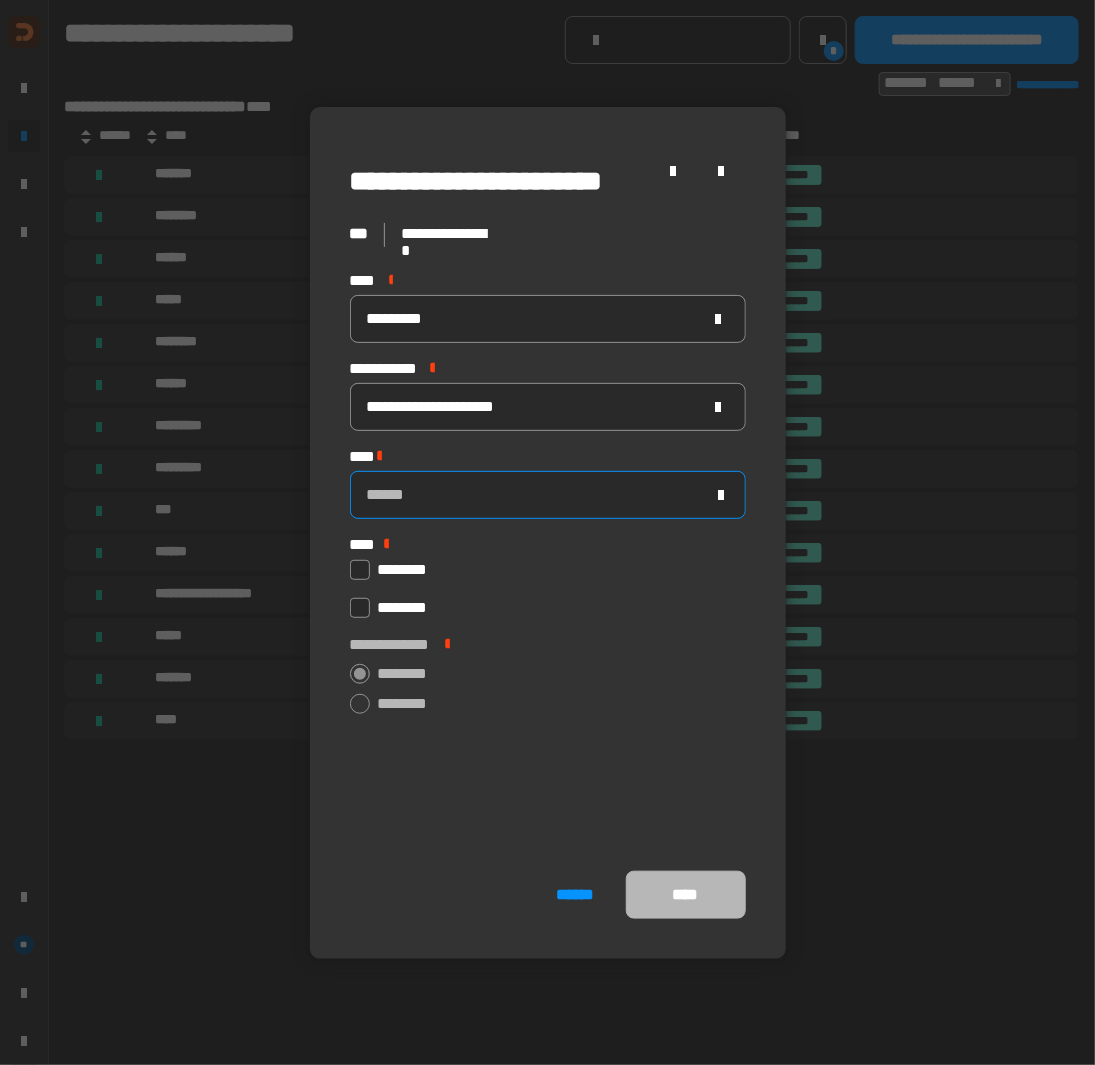click on "******" 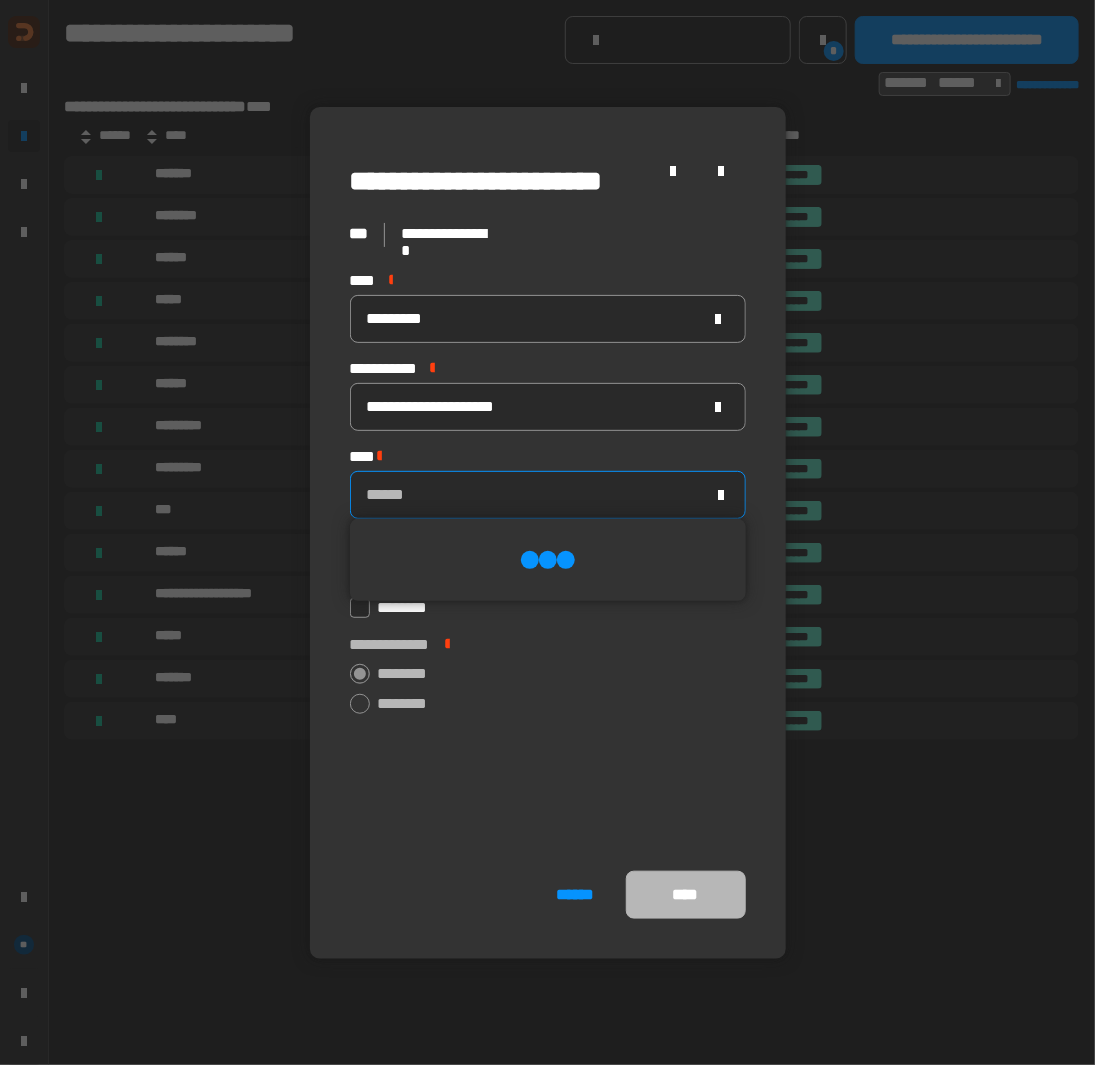 scroll, scrollTop: 0, scrollLeft: 0, axis: both 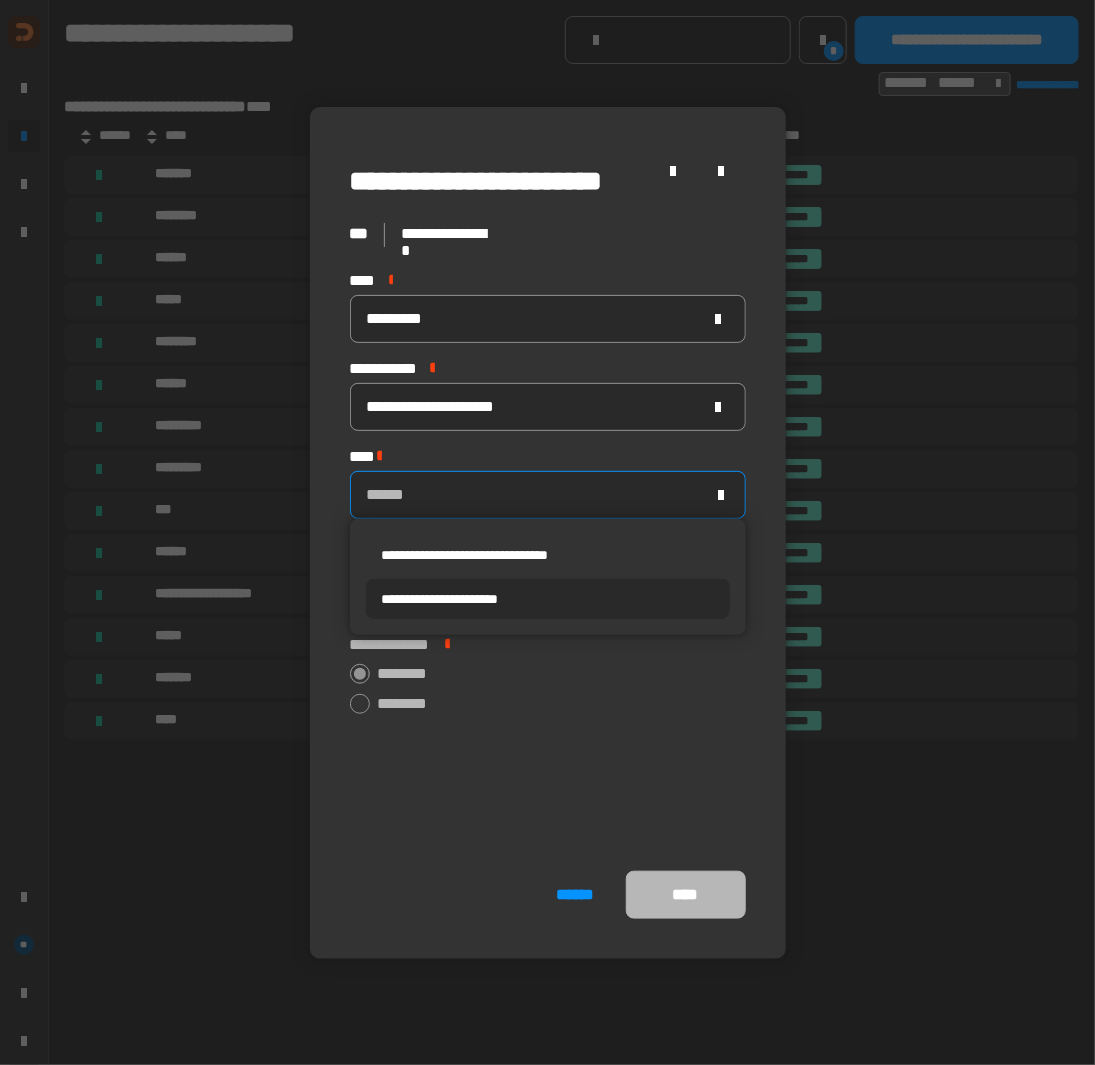 click on "**********" at bounding box center (440, 599) 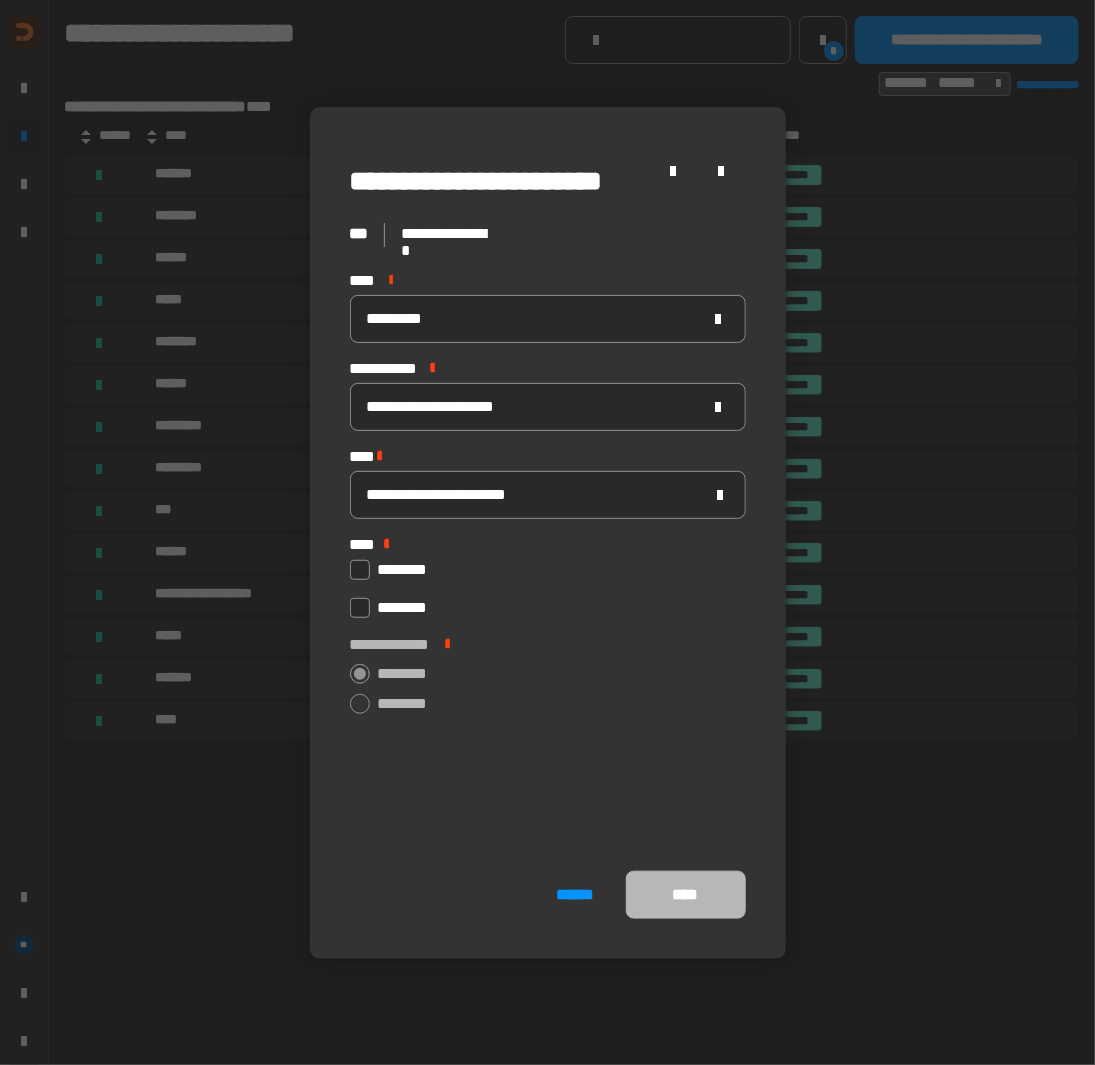 click 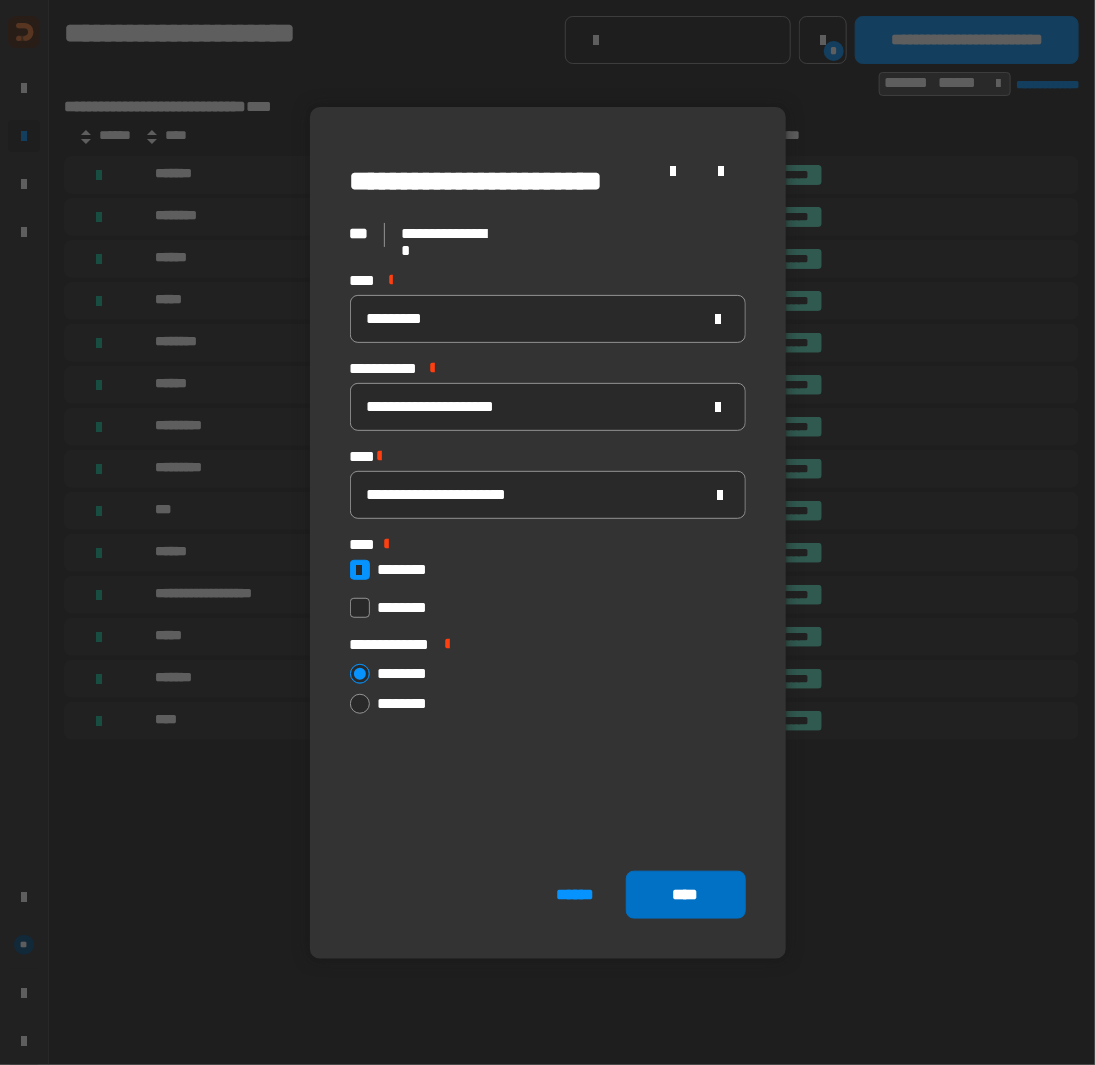 click on "****" 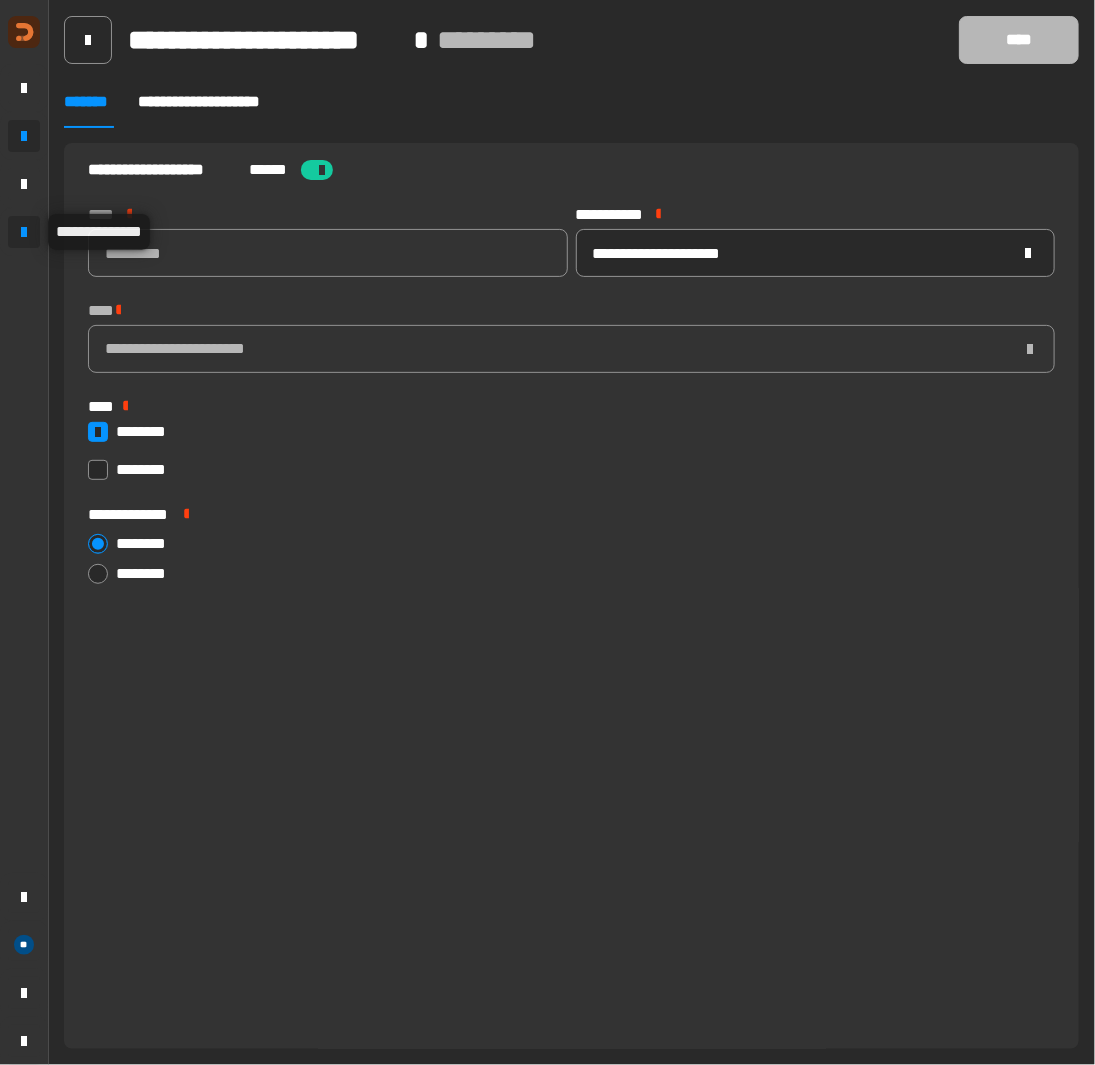 click 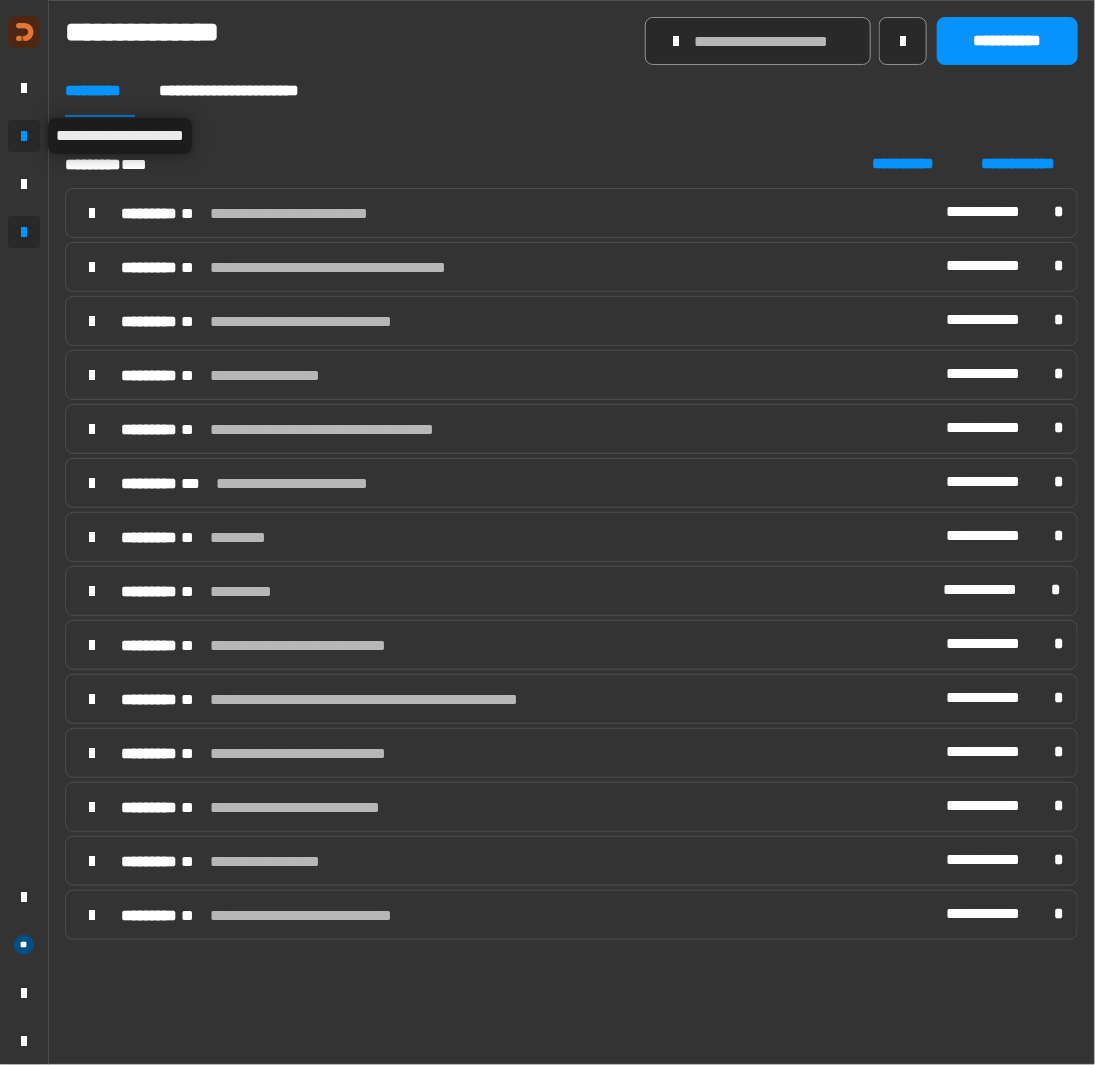 click 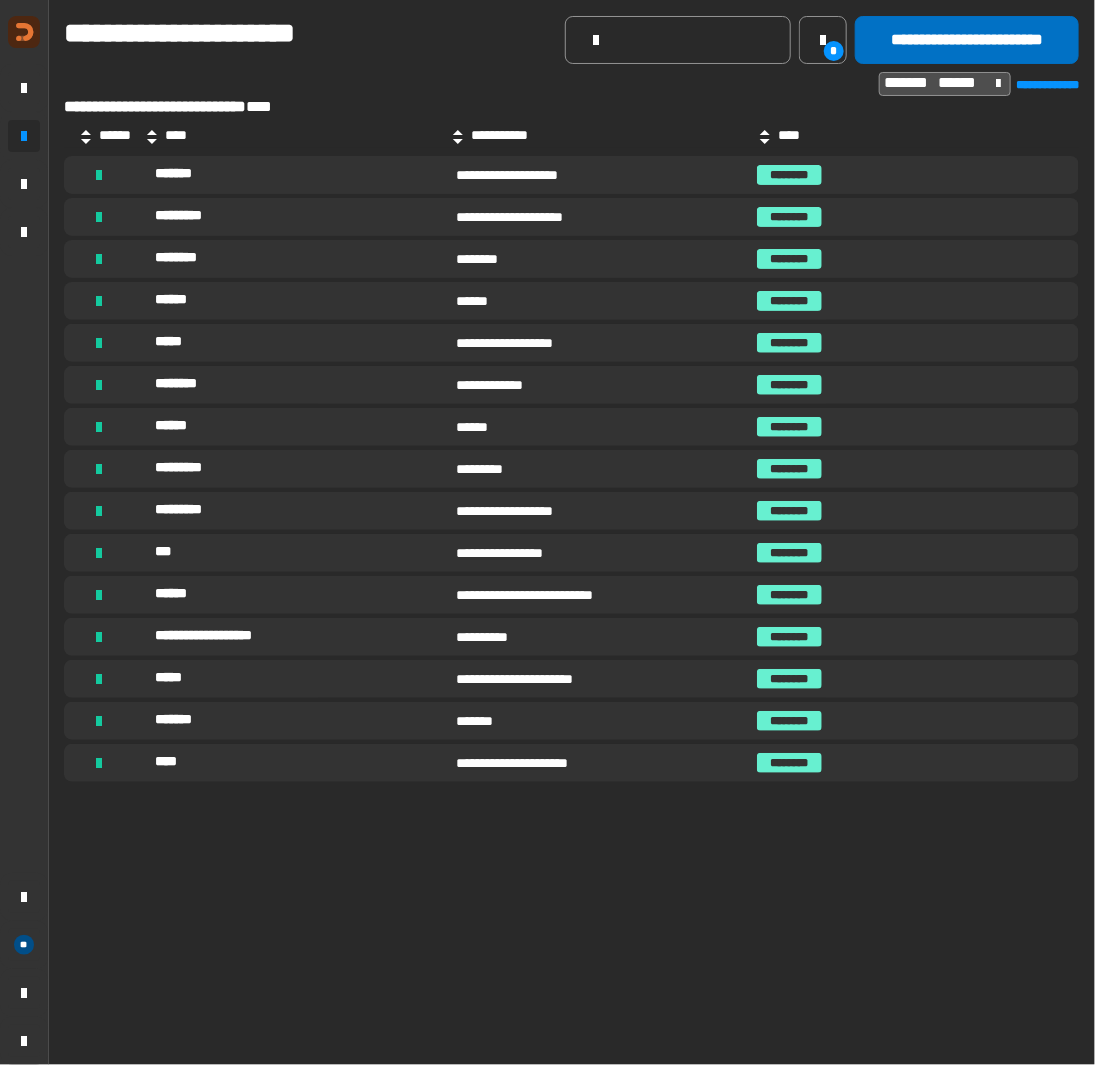 click on "**********" 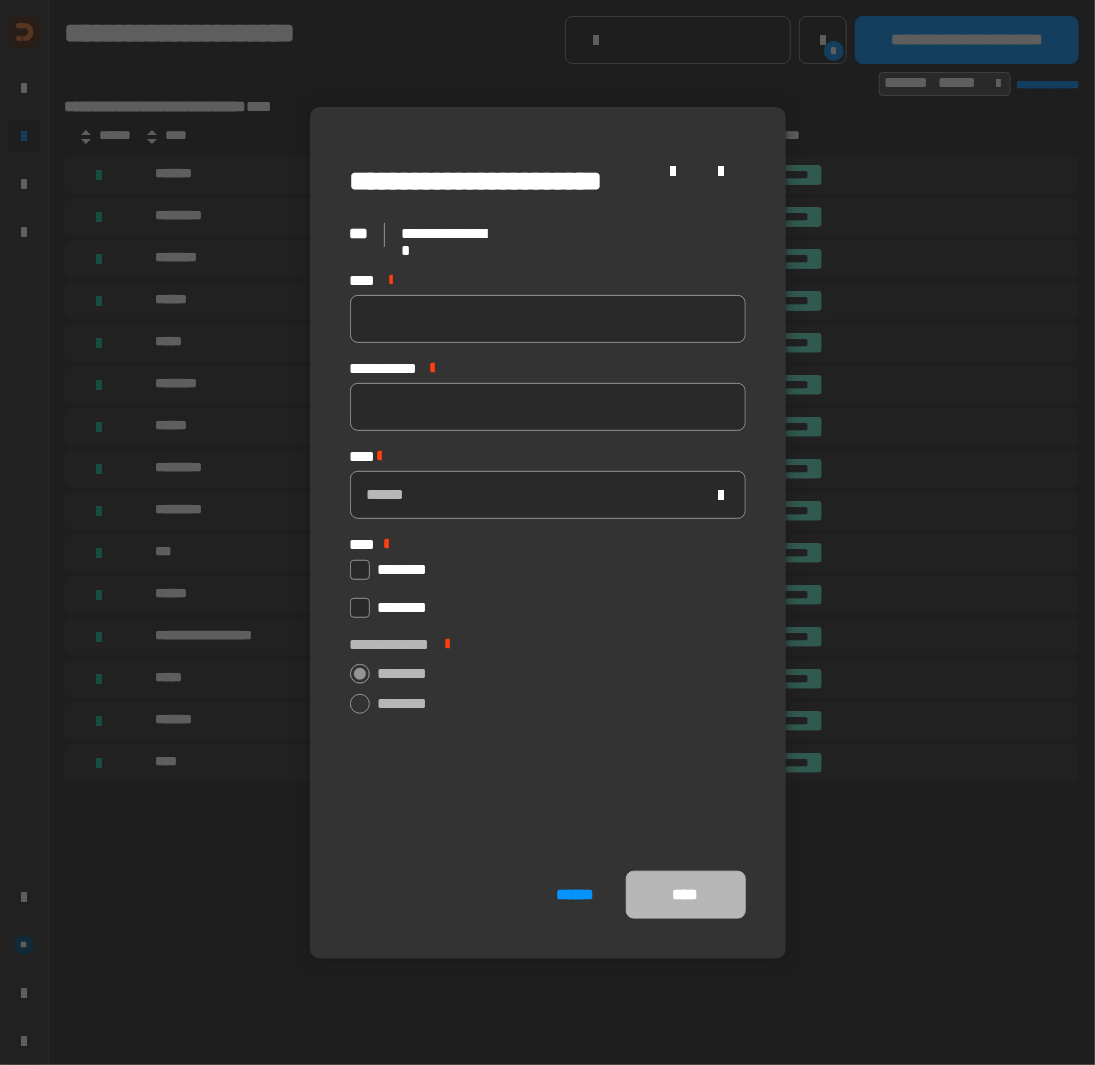 click on "**** *" 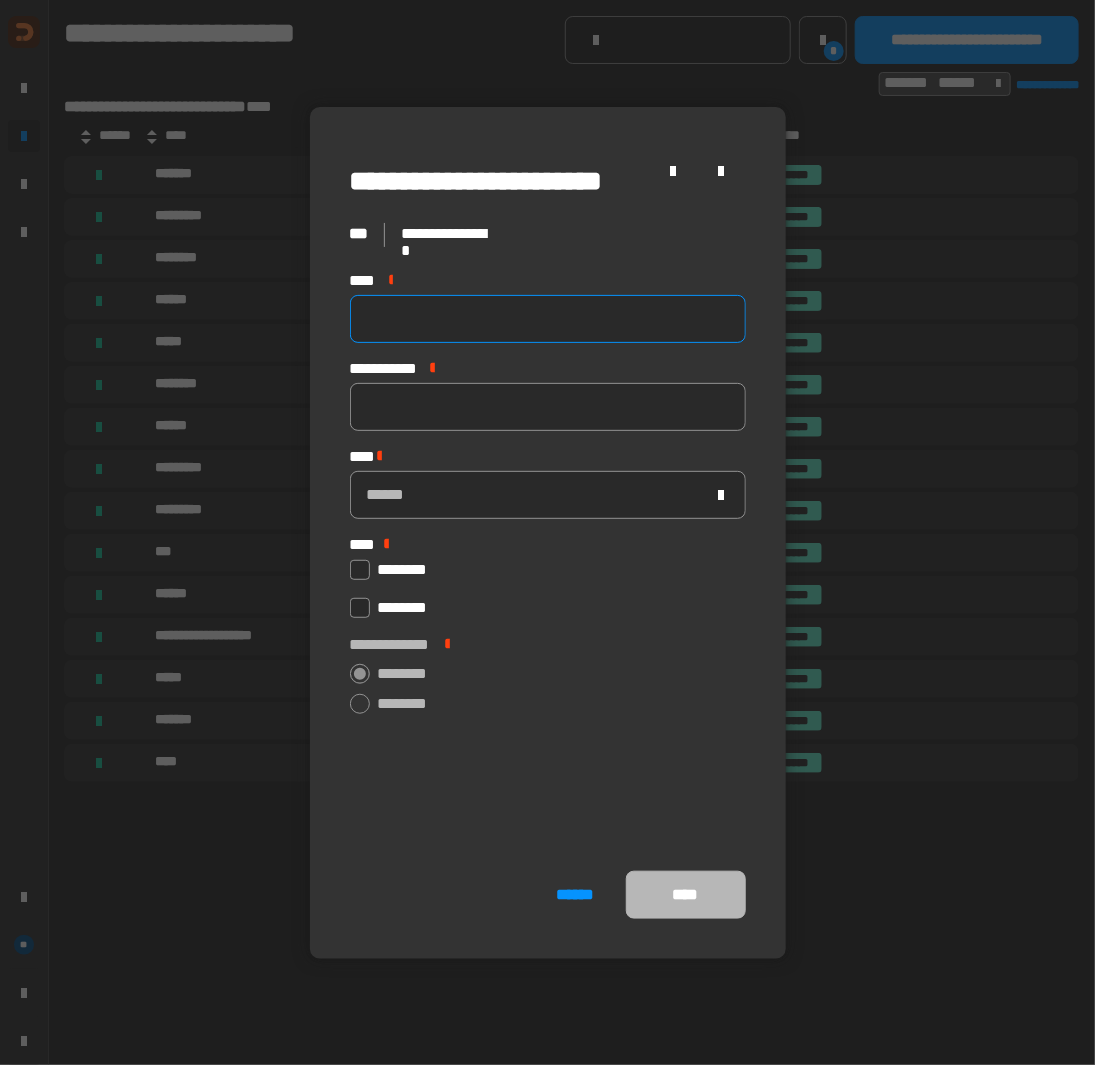 click 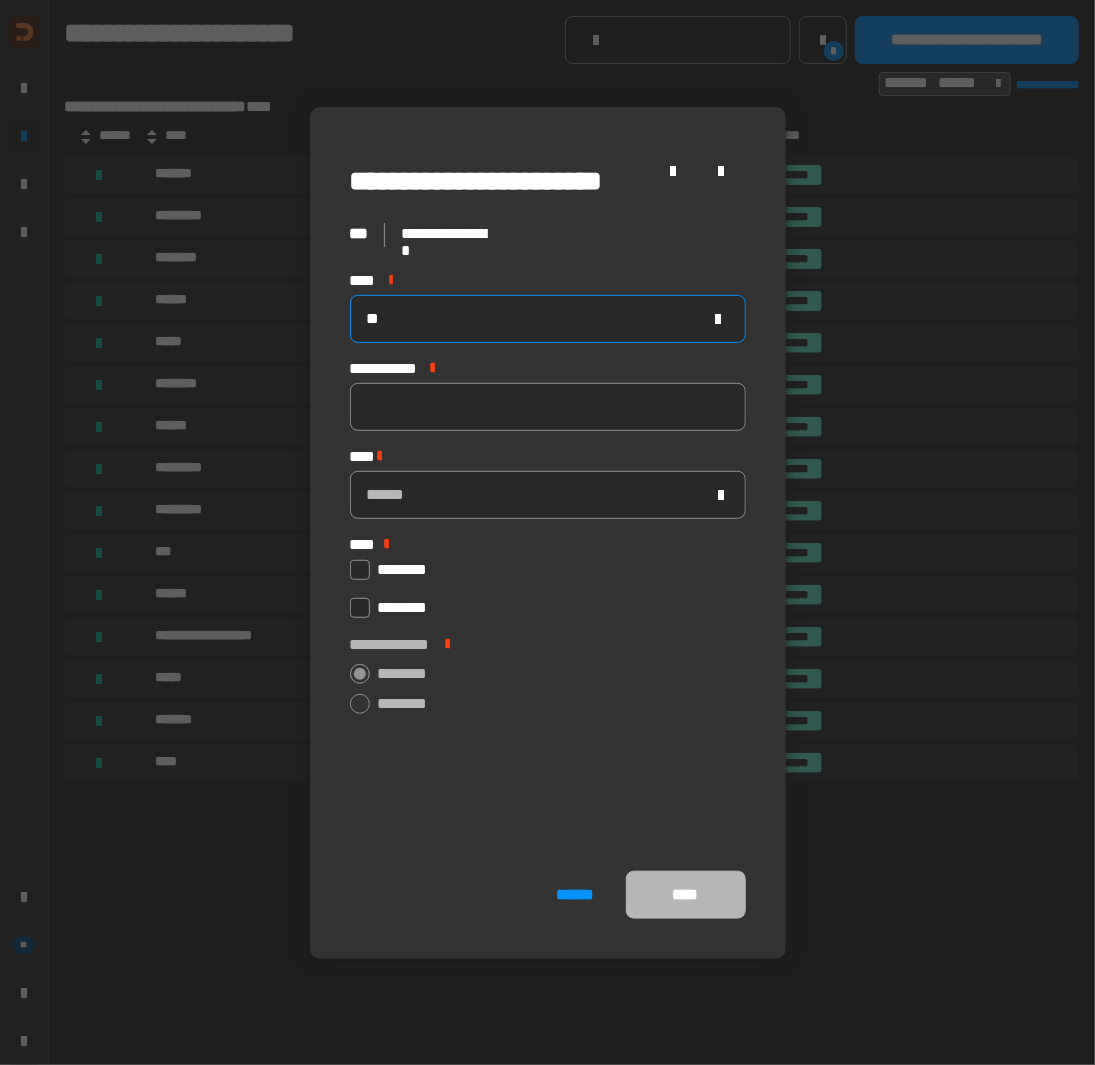 type on "*" 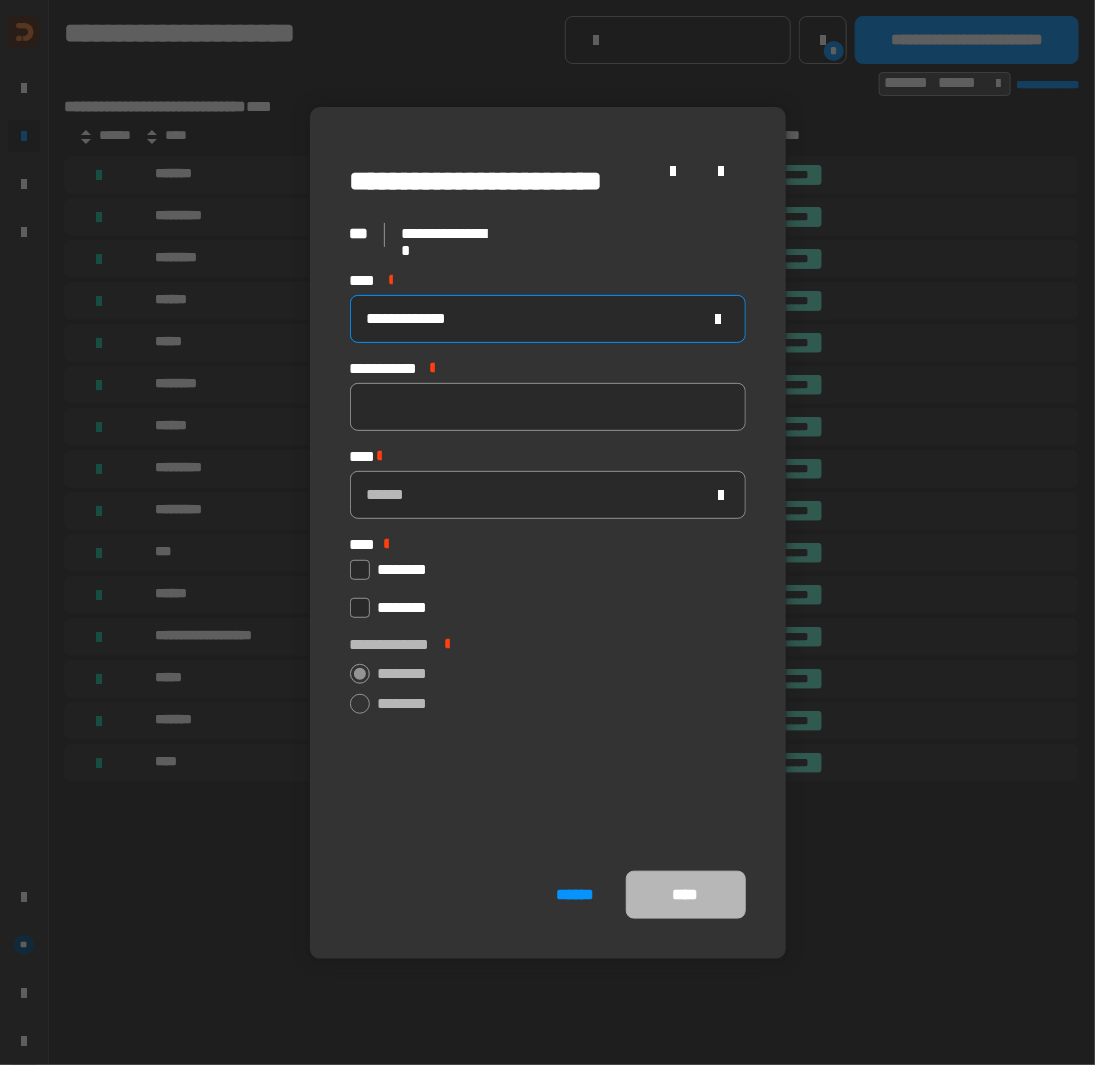 type on "**********" 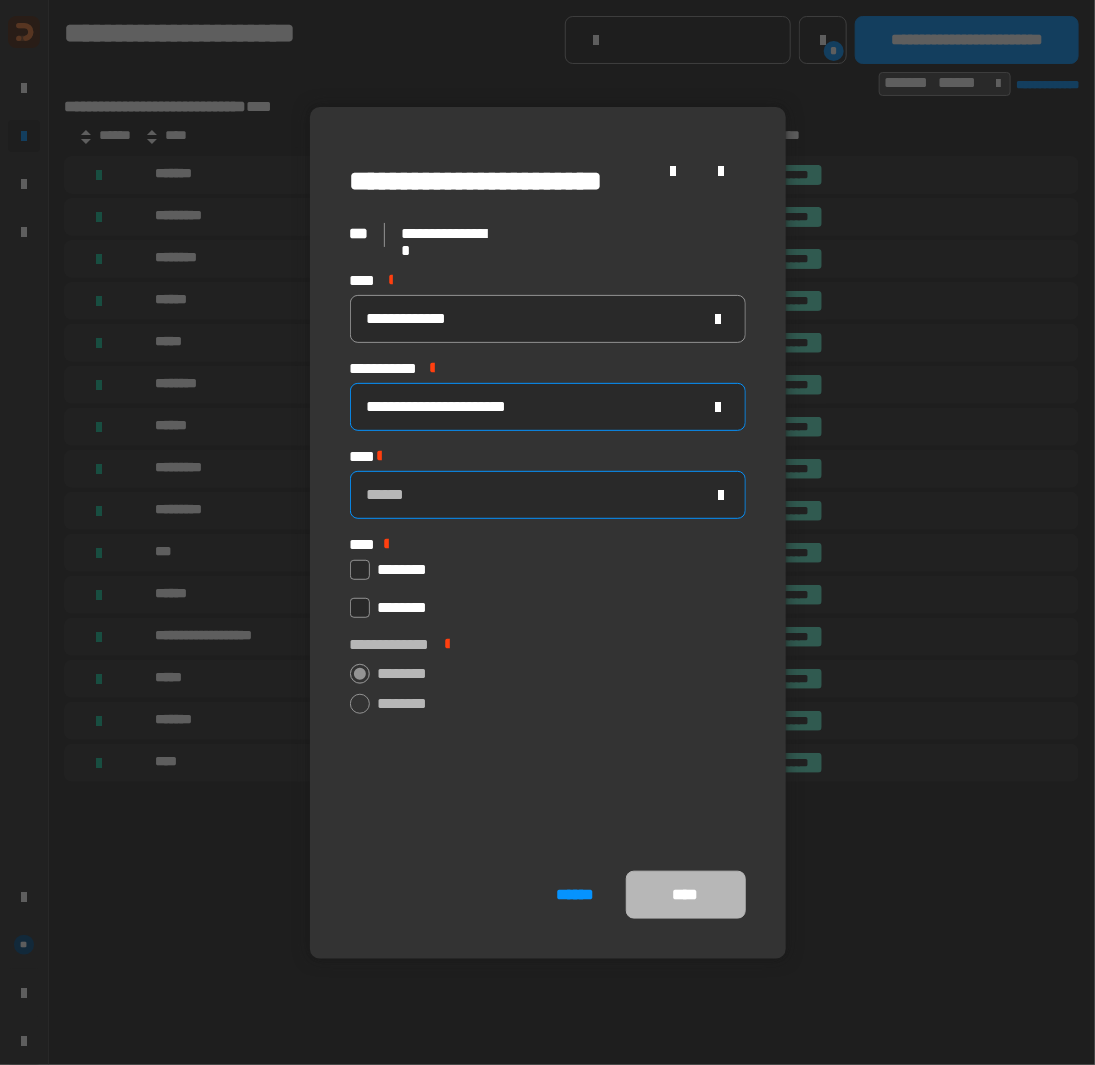 type on "**********" 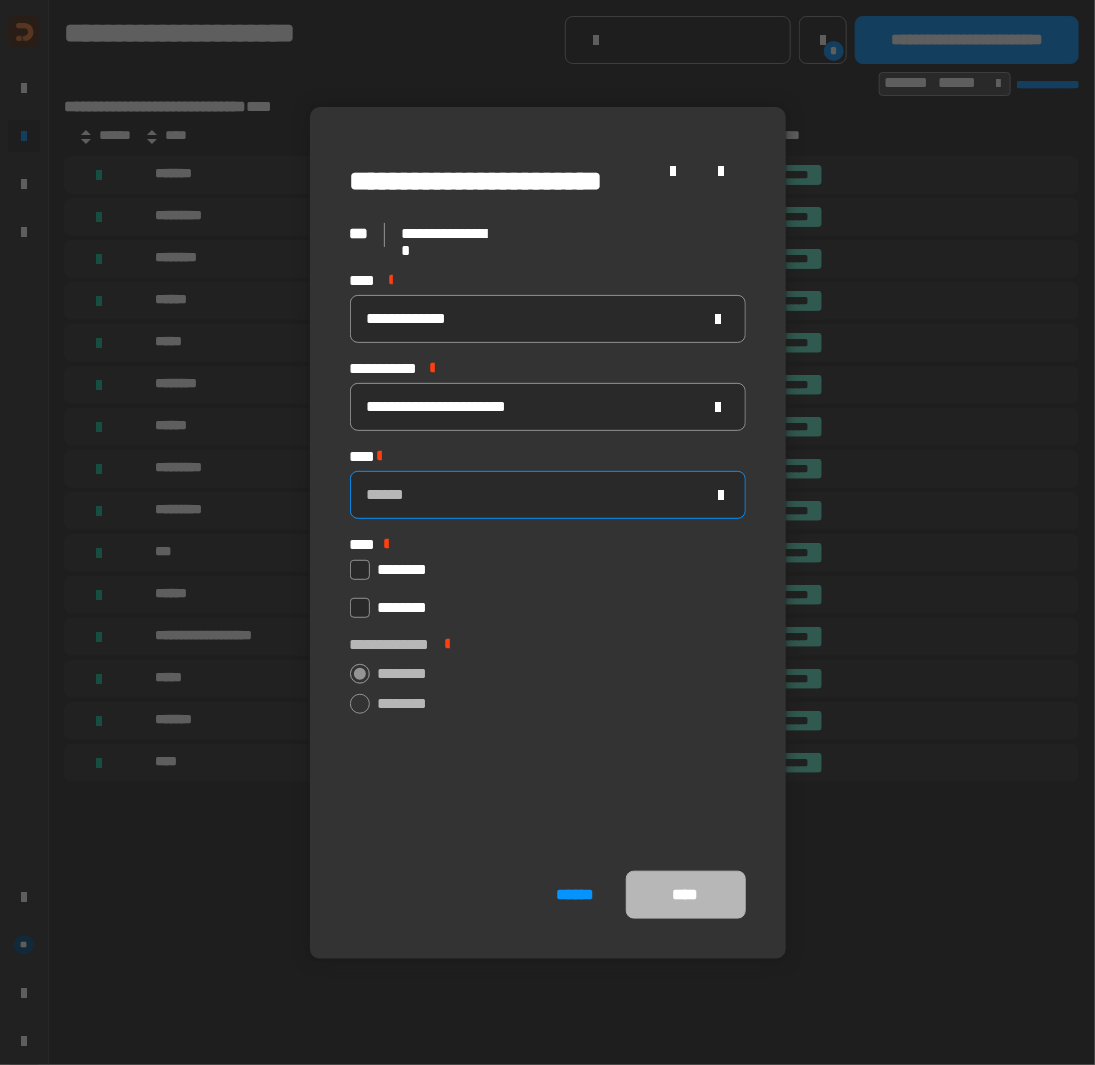 click on "******" 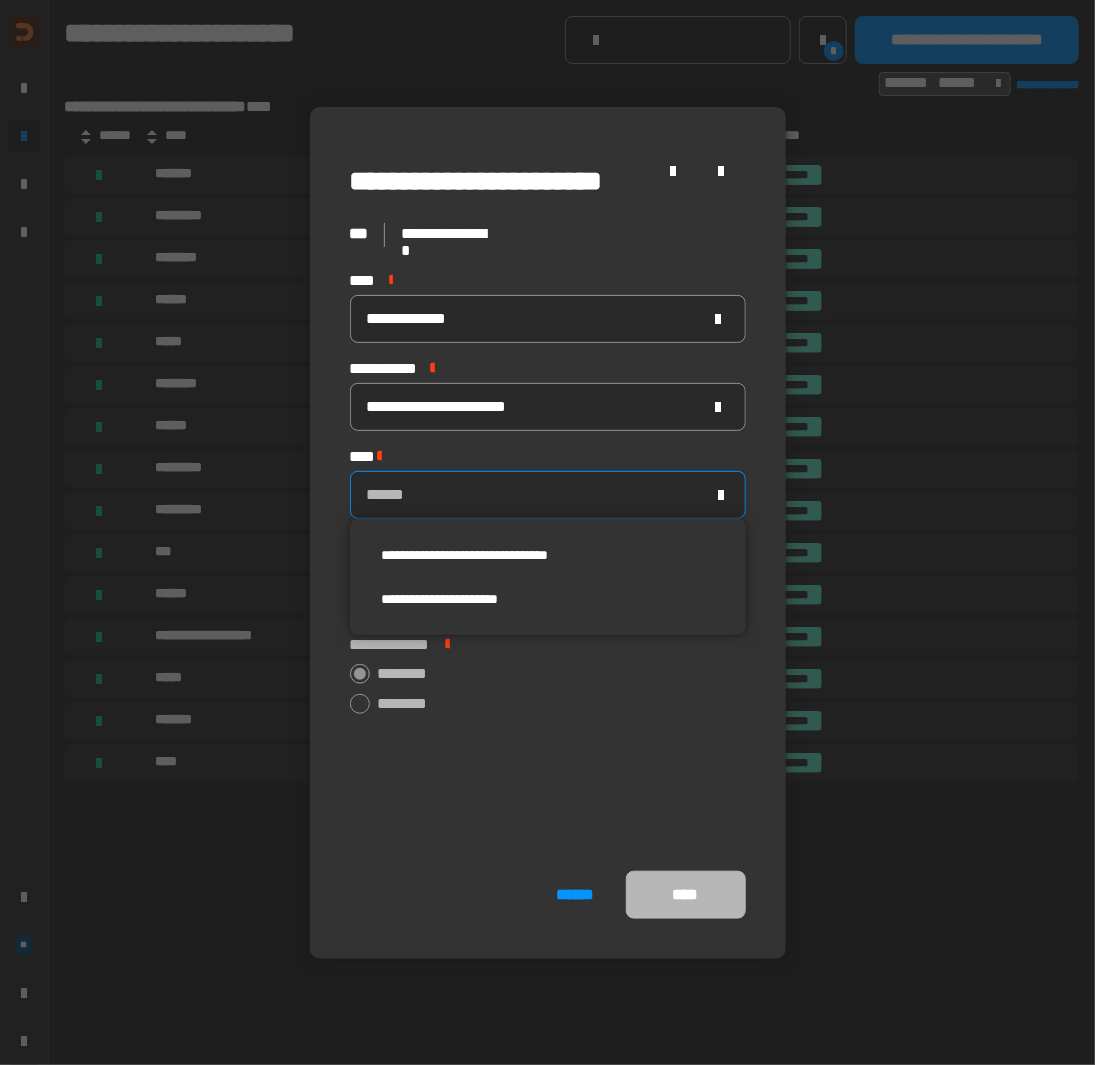 scroll, scrollTop: 0, scrollLeft: 0, axis: both 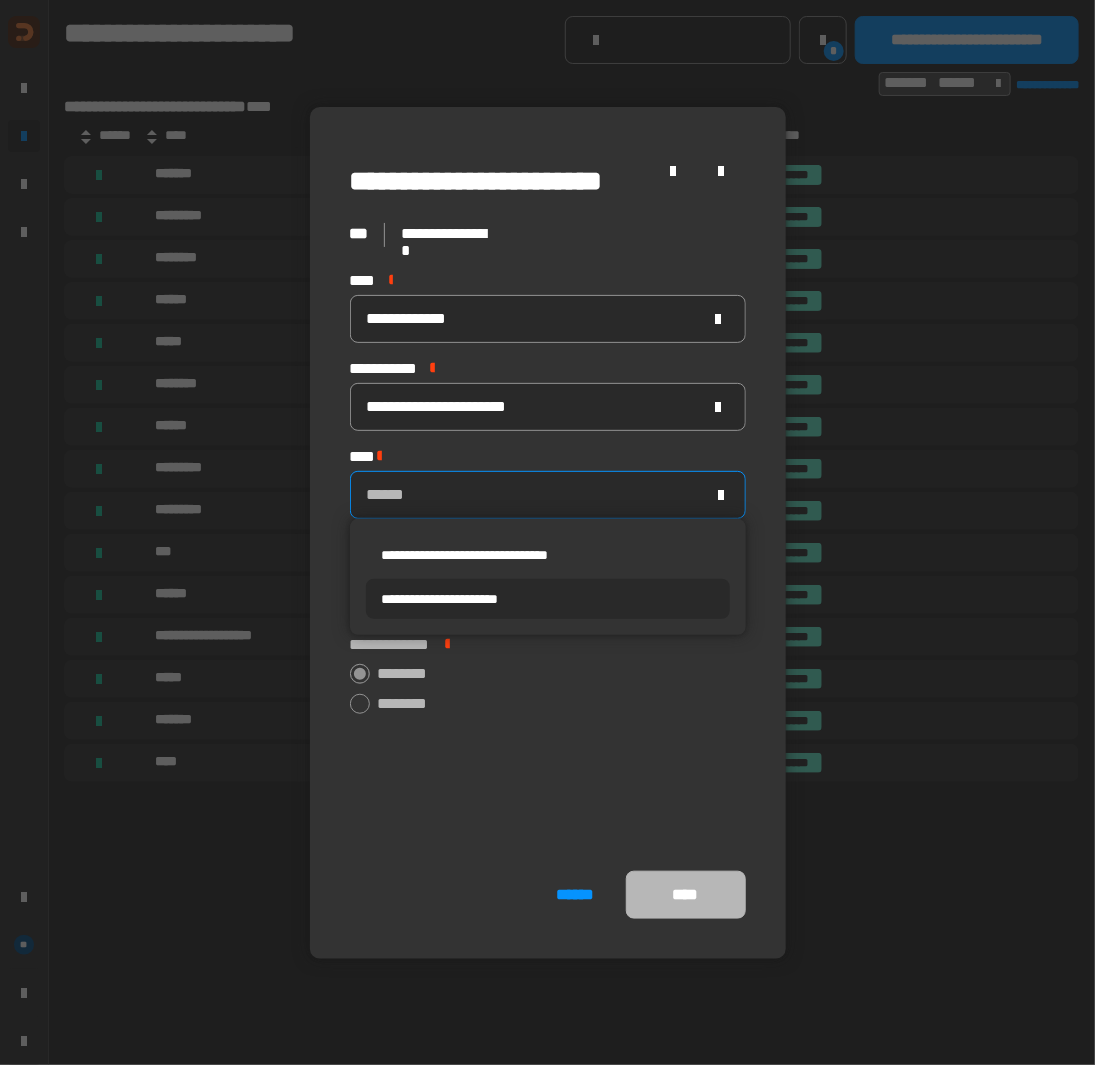 click on "**********" at bounding box center (440, 599) 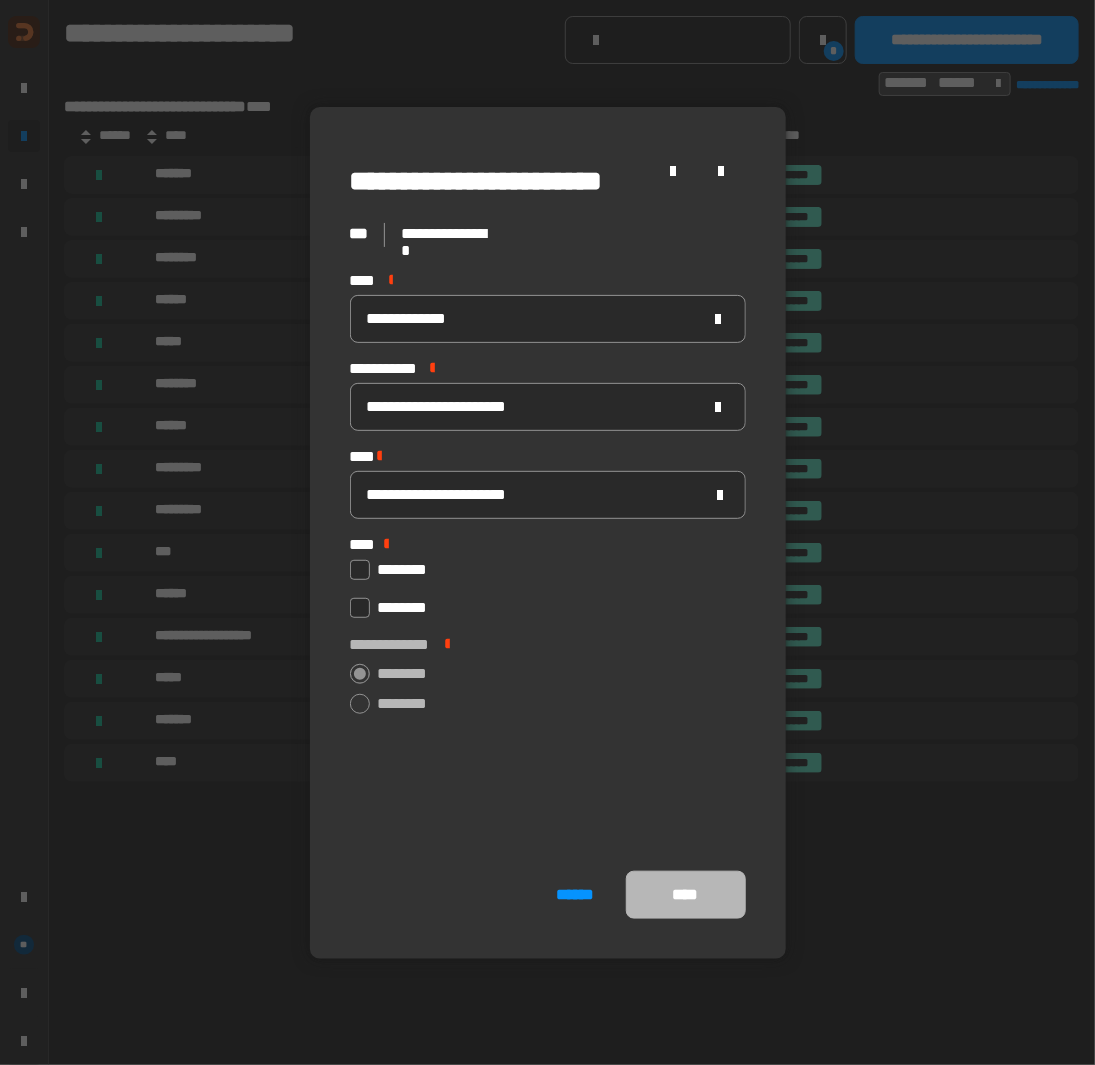 click 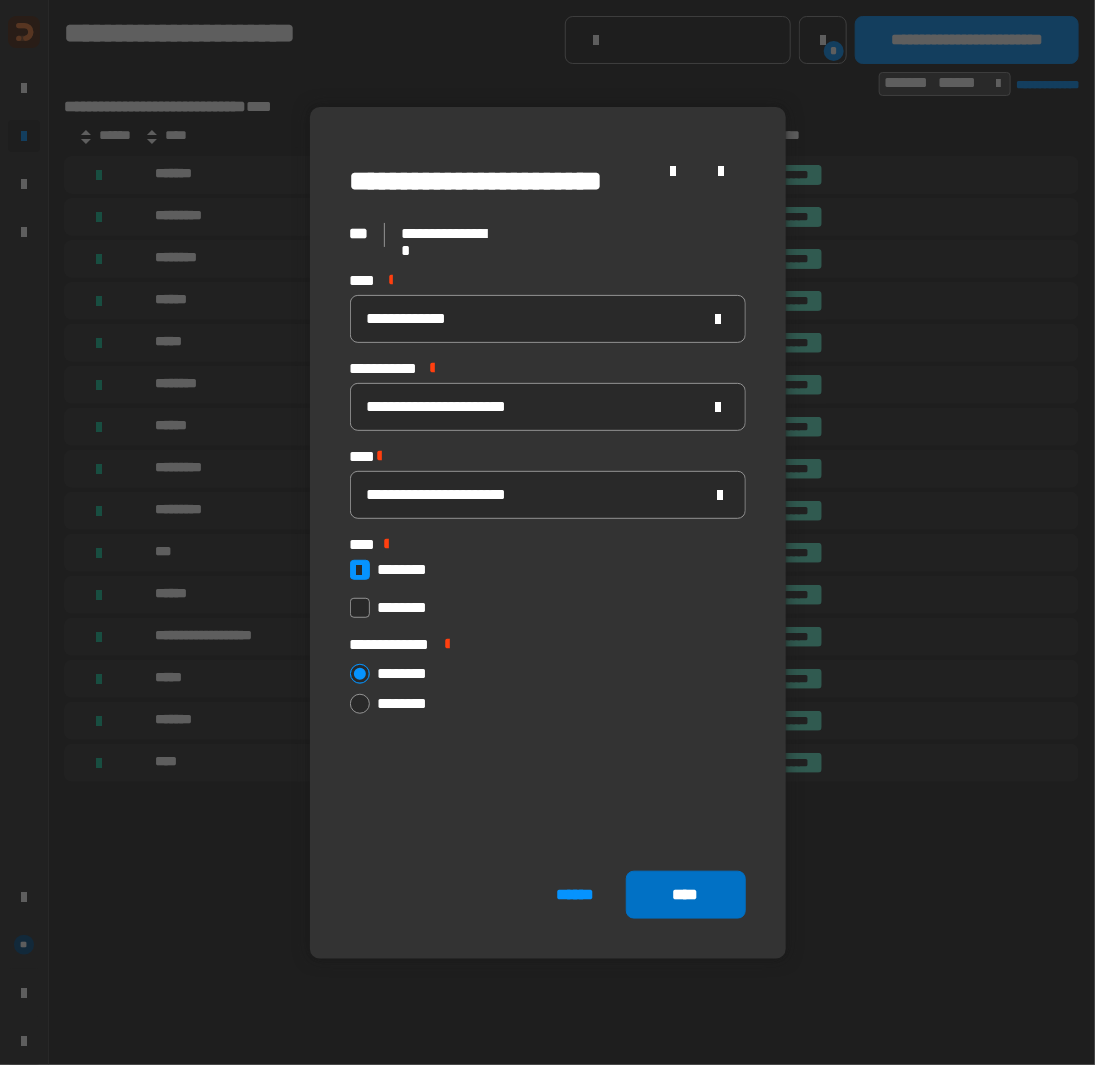 click on "****" 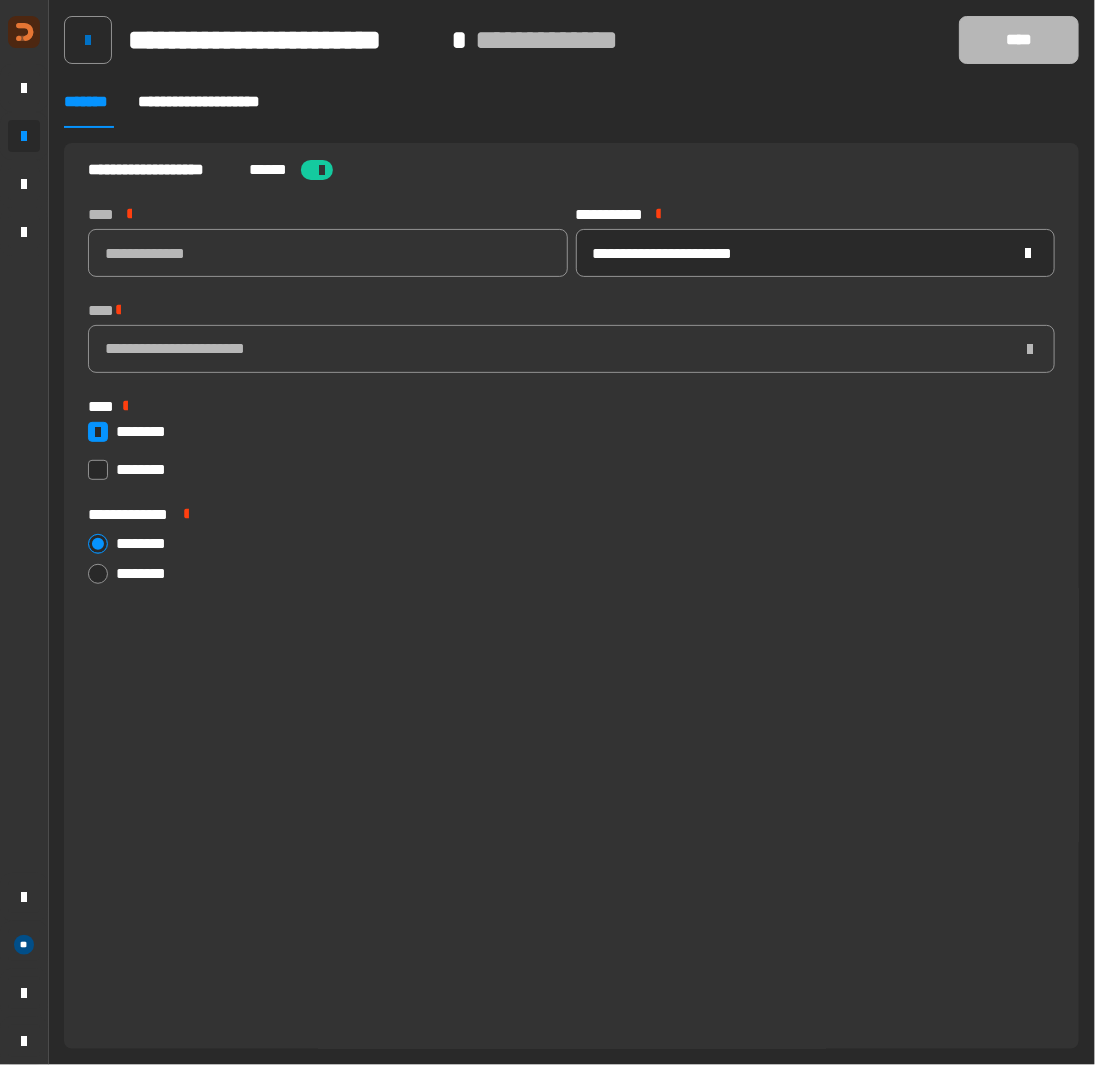 click 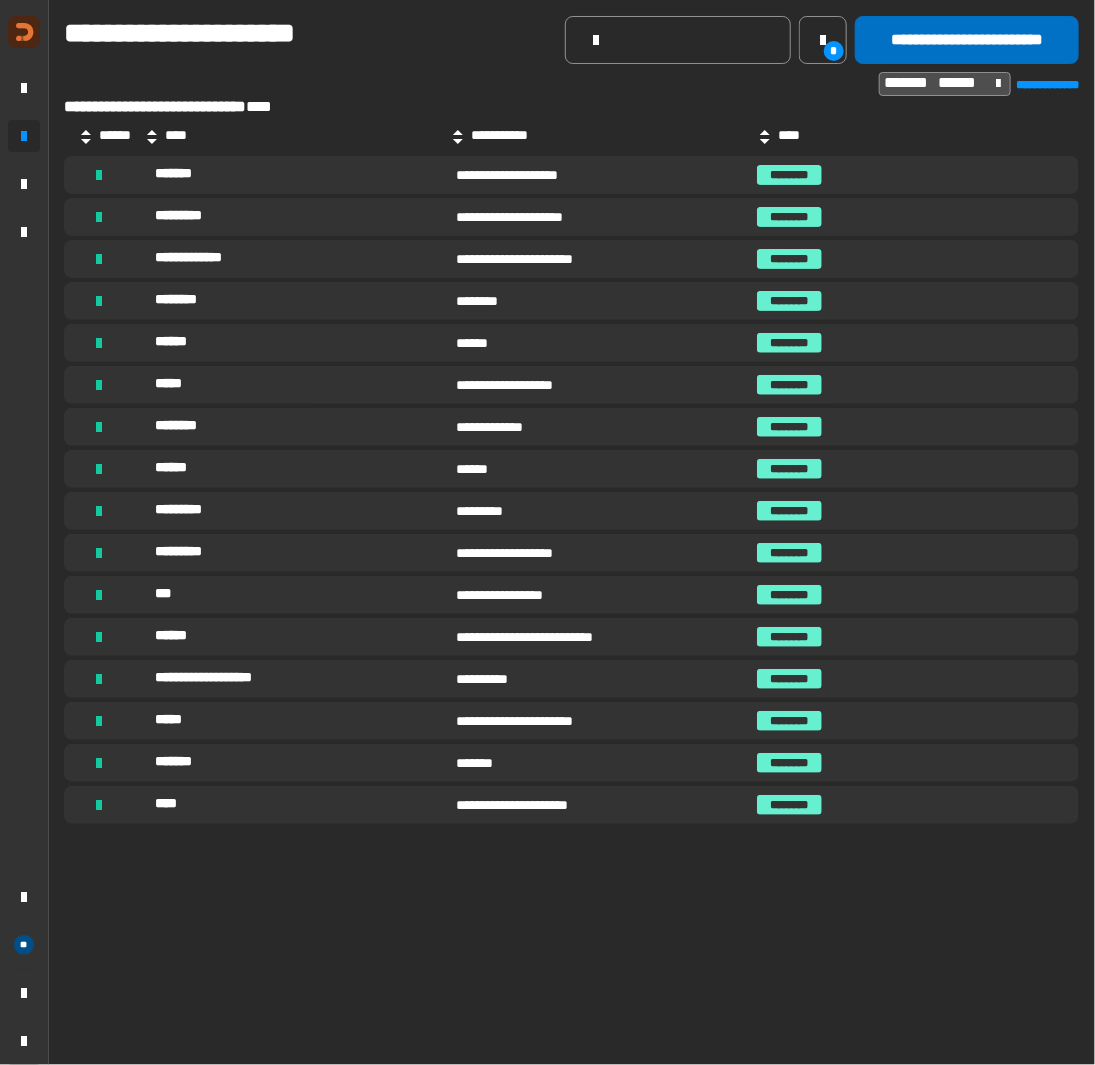click on "**********" 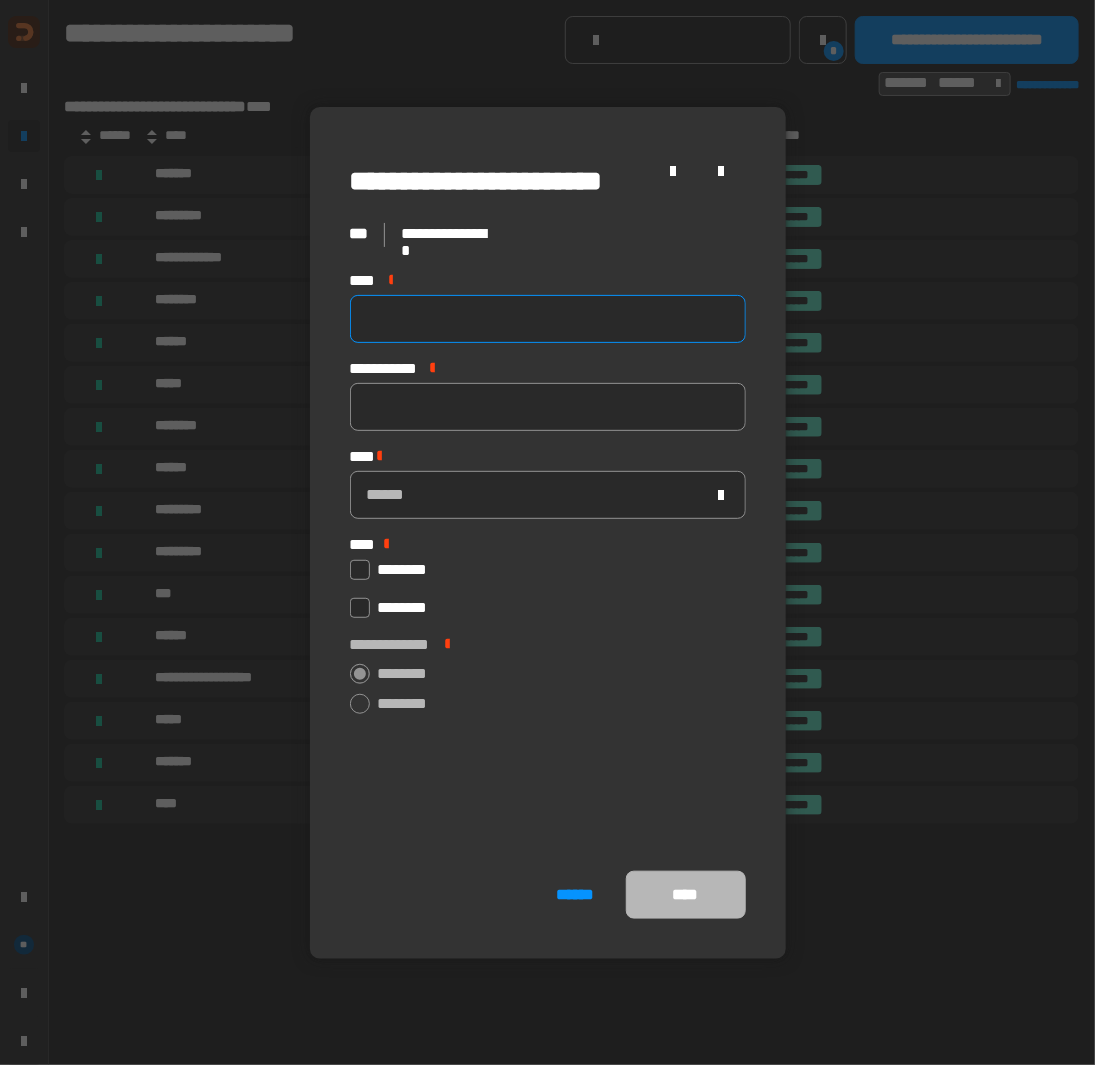 click 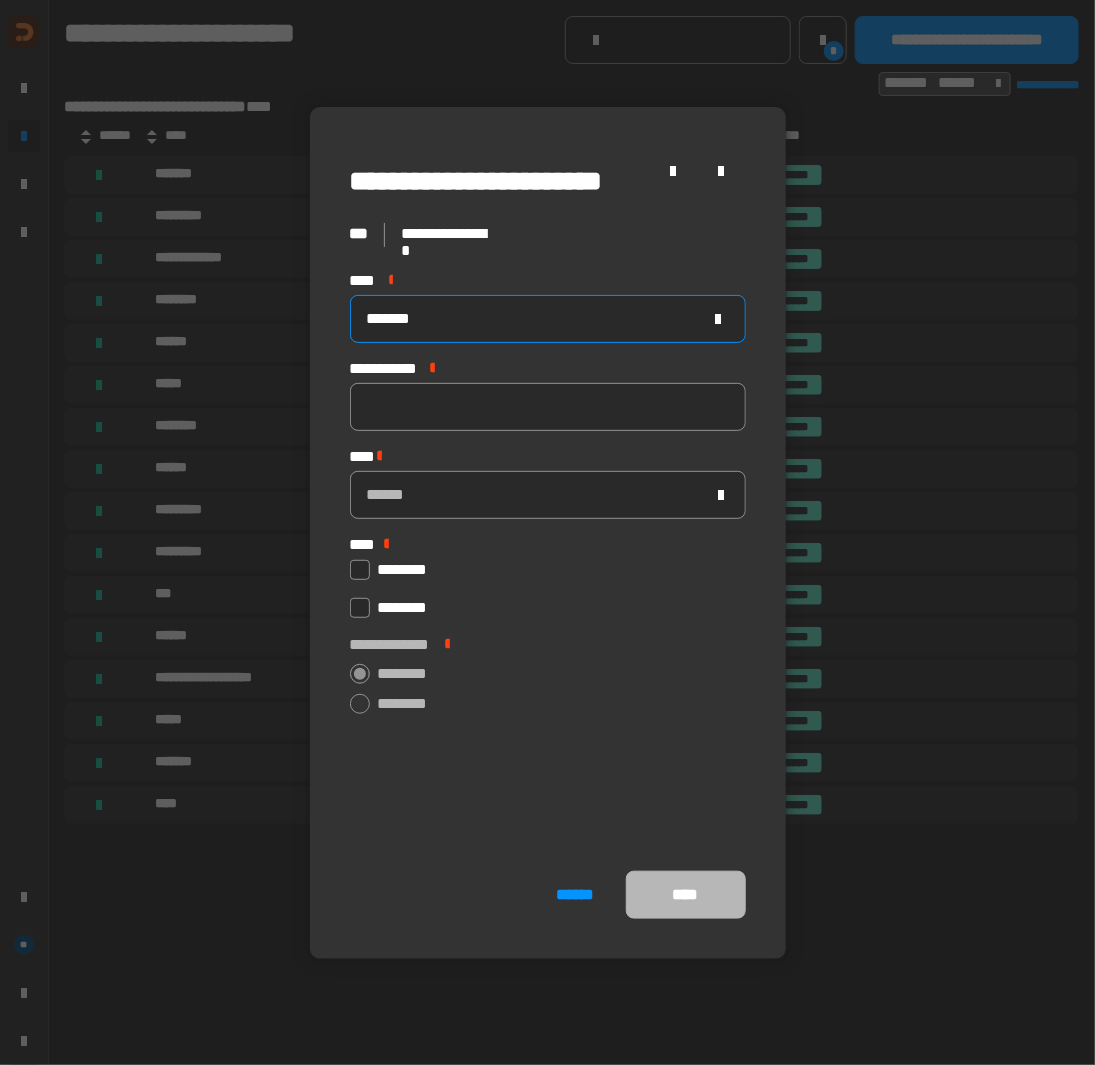 type on "*******" 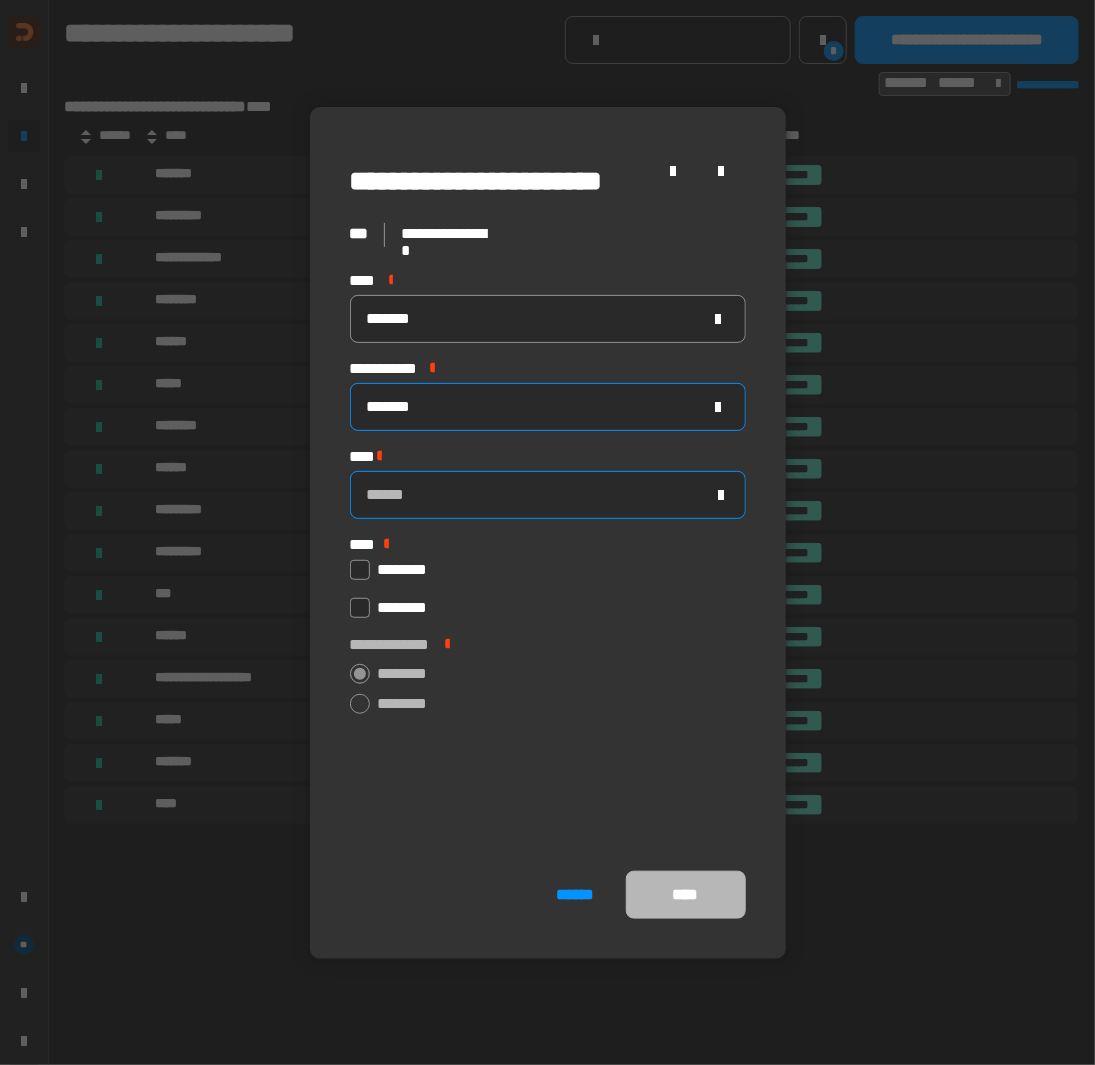 type on "*******" 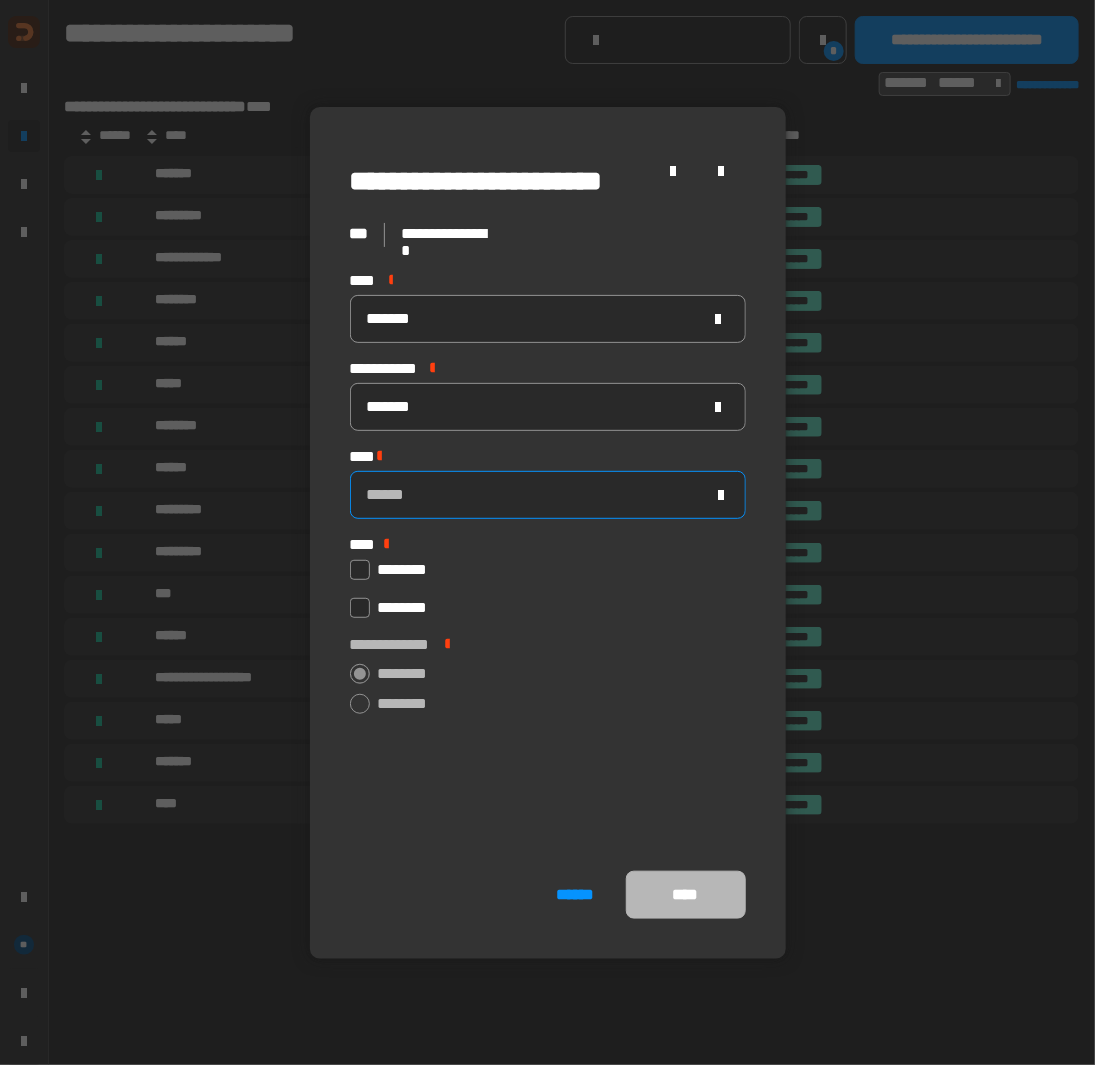 click on "******" 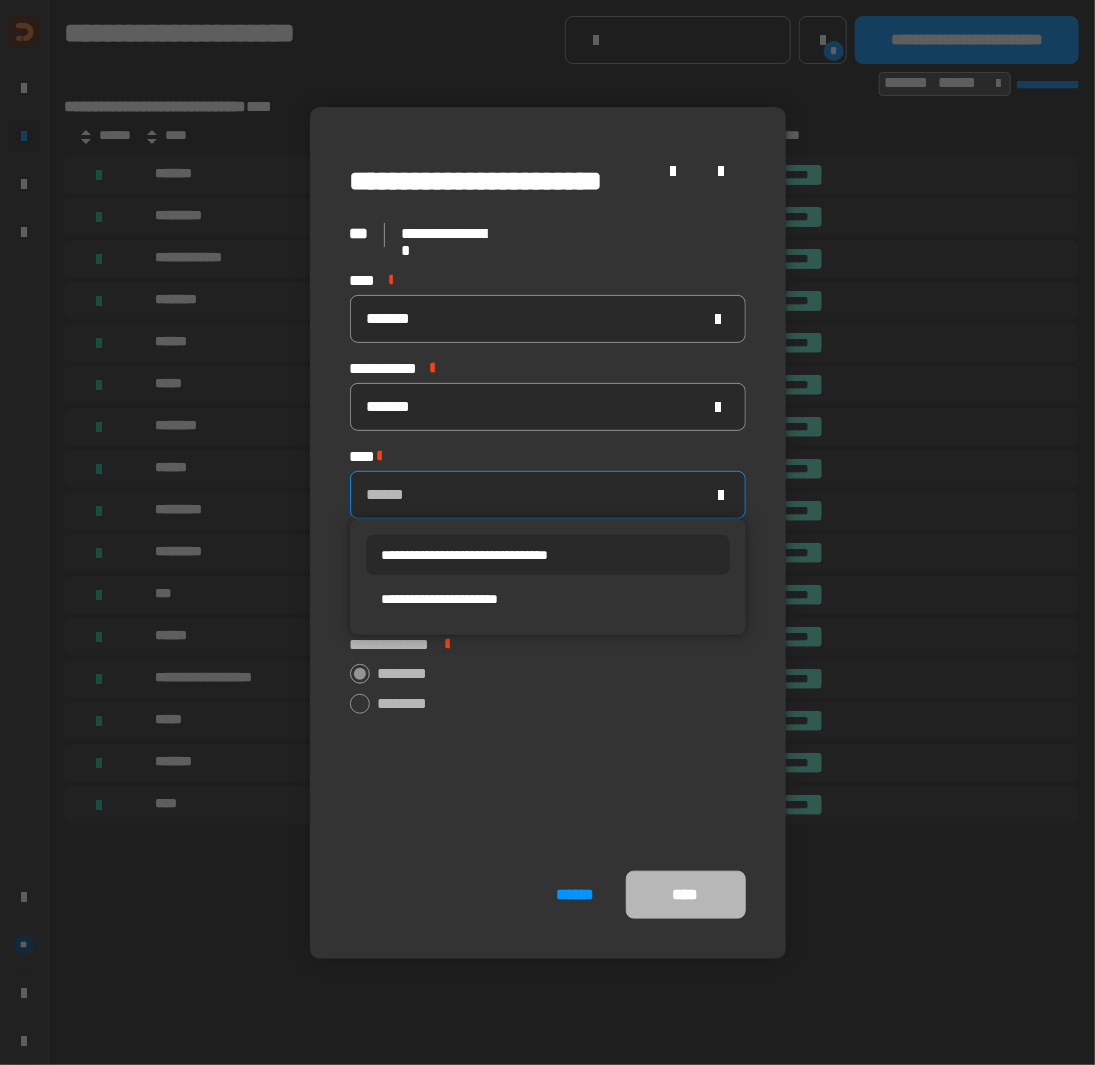 scroll, scrollTop: 0, scrollLeft: 0, axis: both 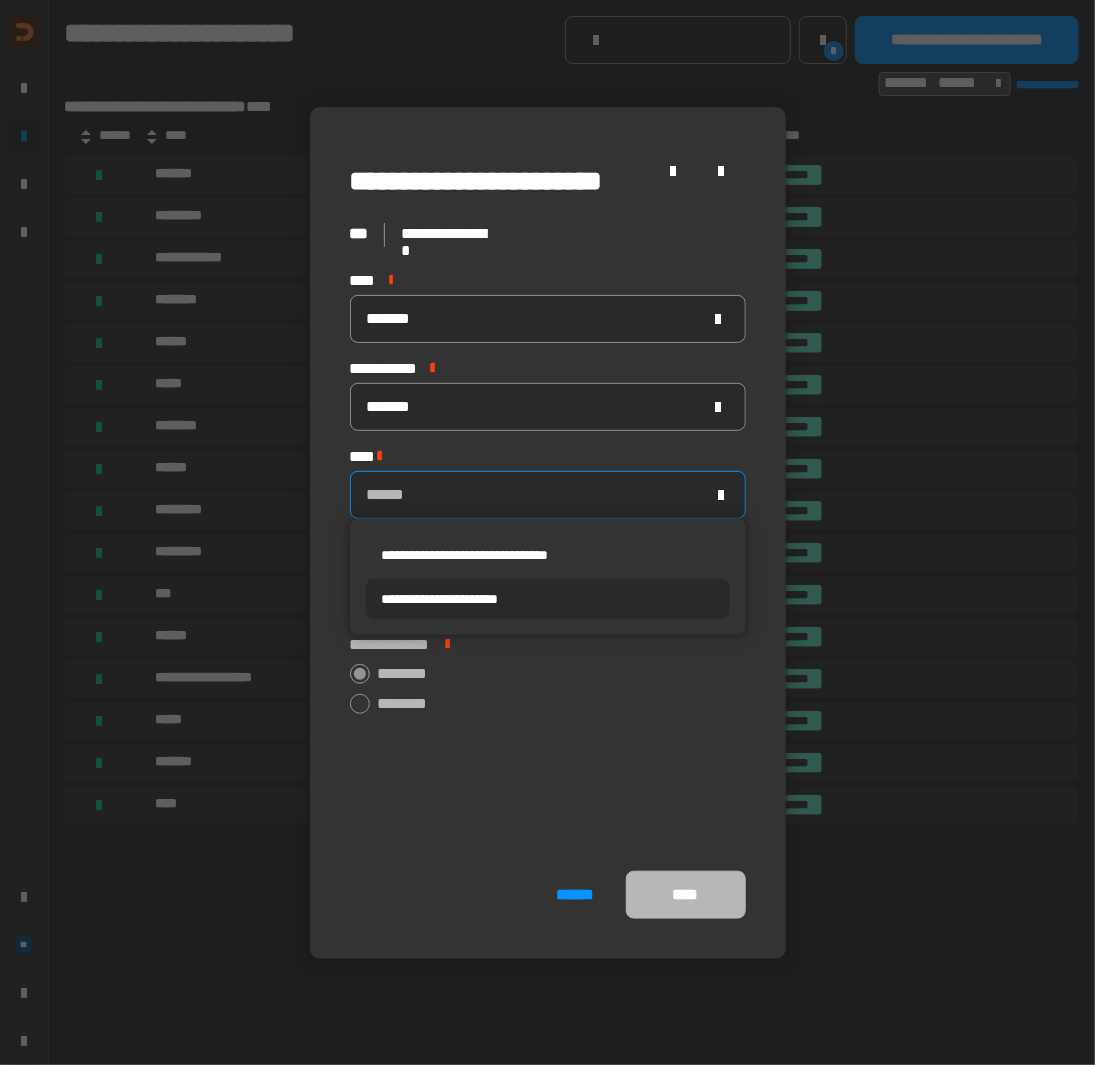 click on "**********" at bounding box center (440, 599) 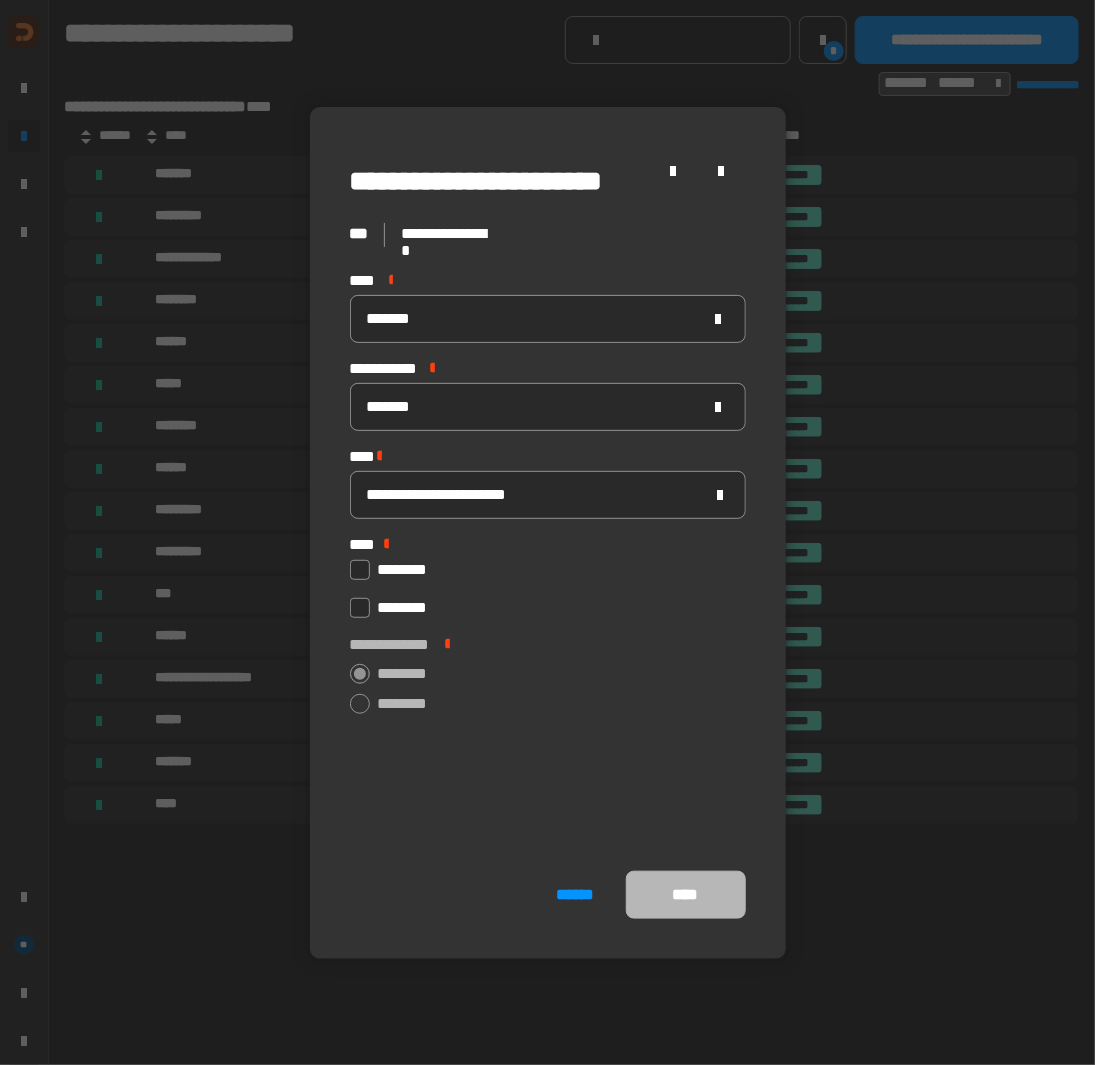 click 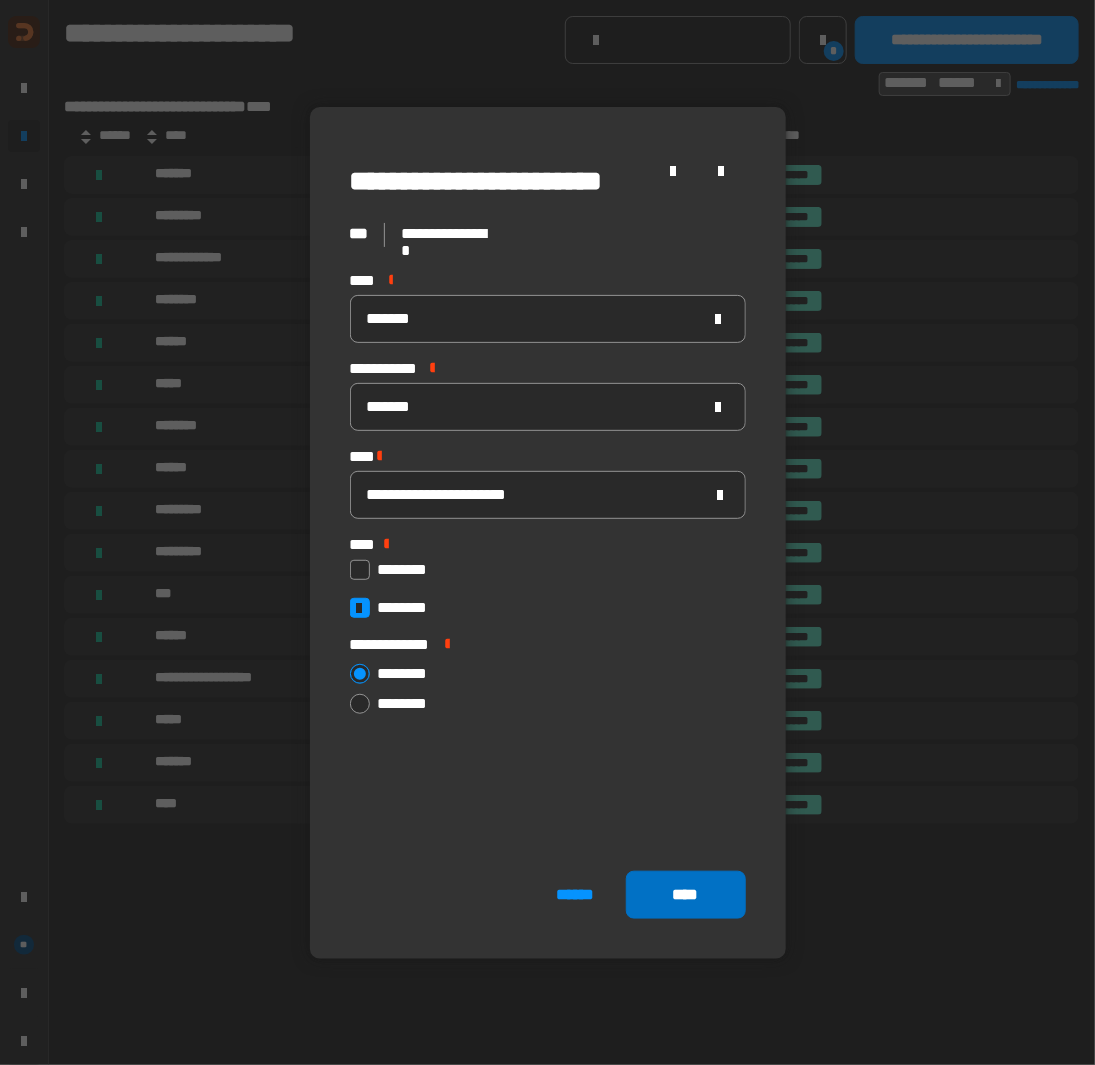 drag, startPoint x: 706, startPoint y: 909, endPoint x: 711, endPoint y: 899, distance: 11.18034 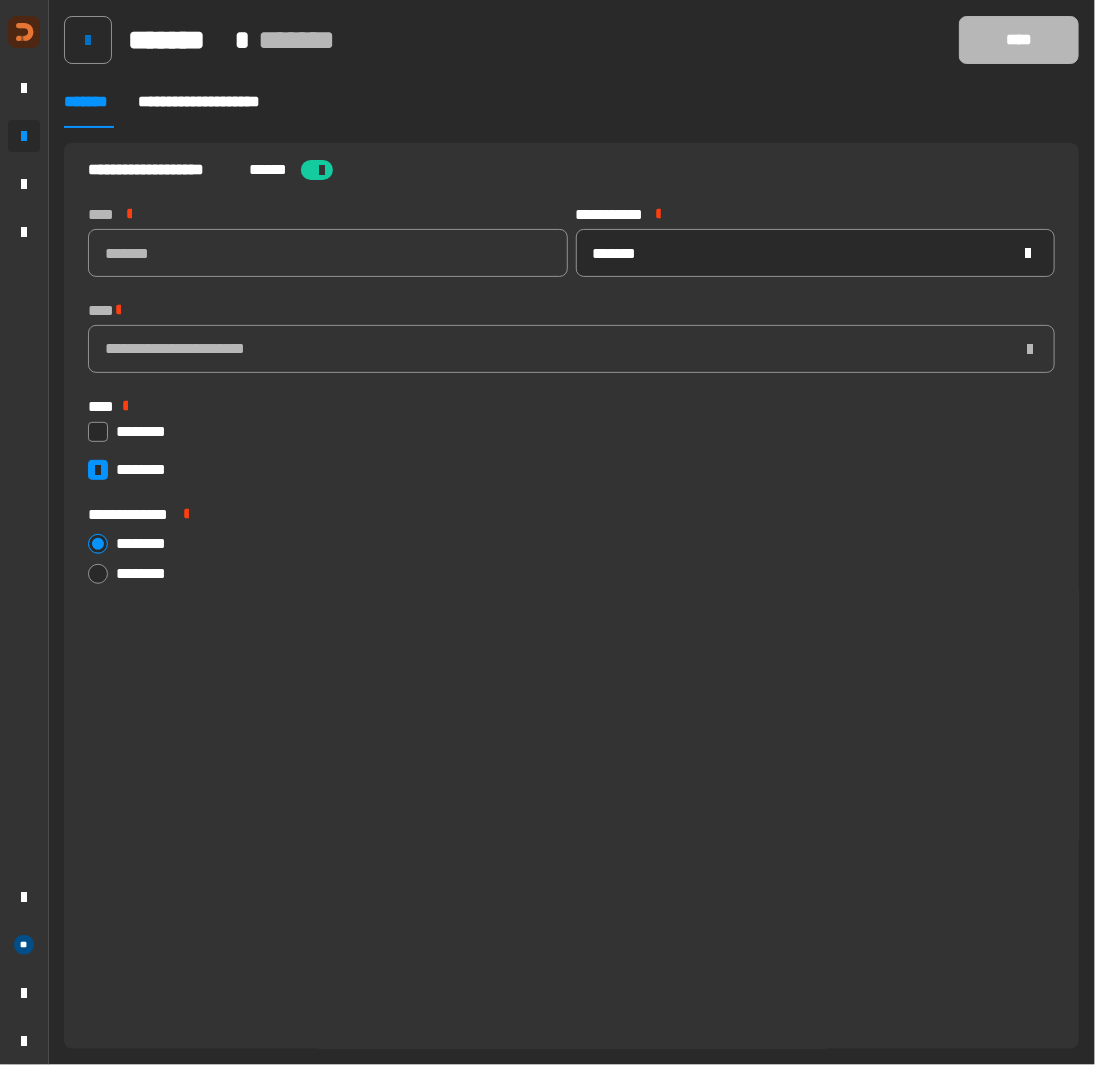 click 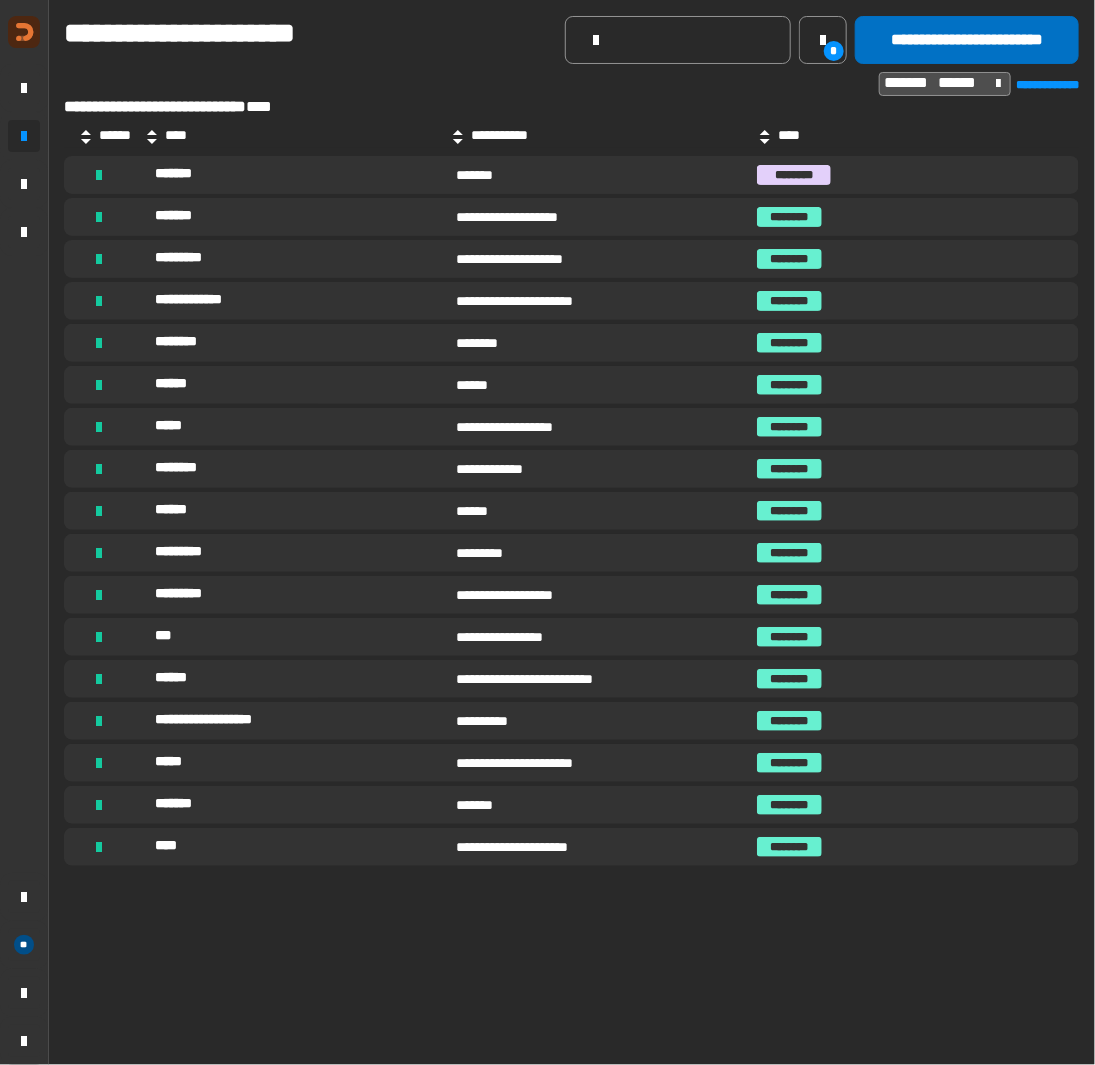 click on "**********" 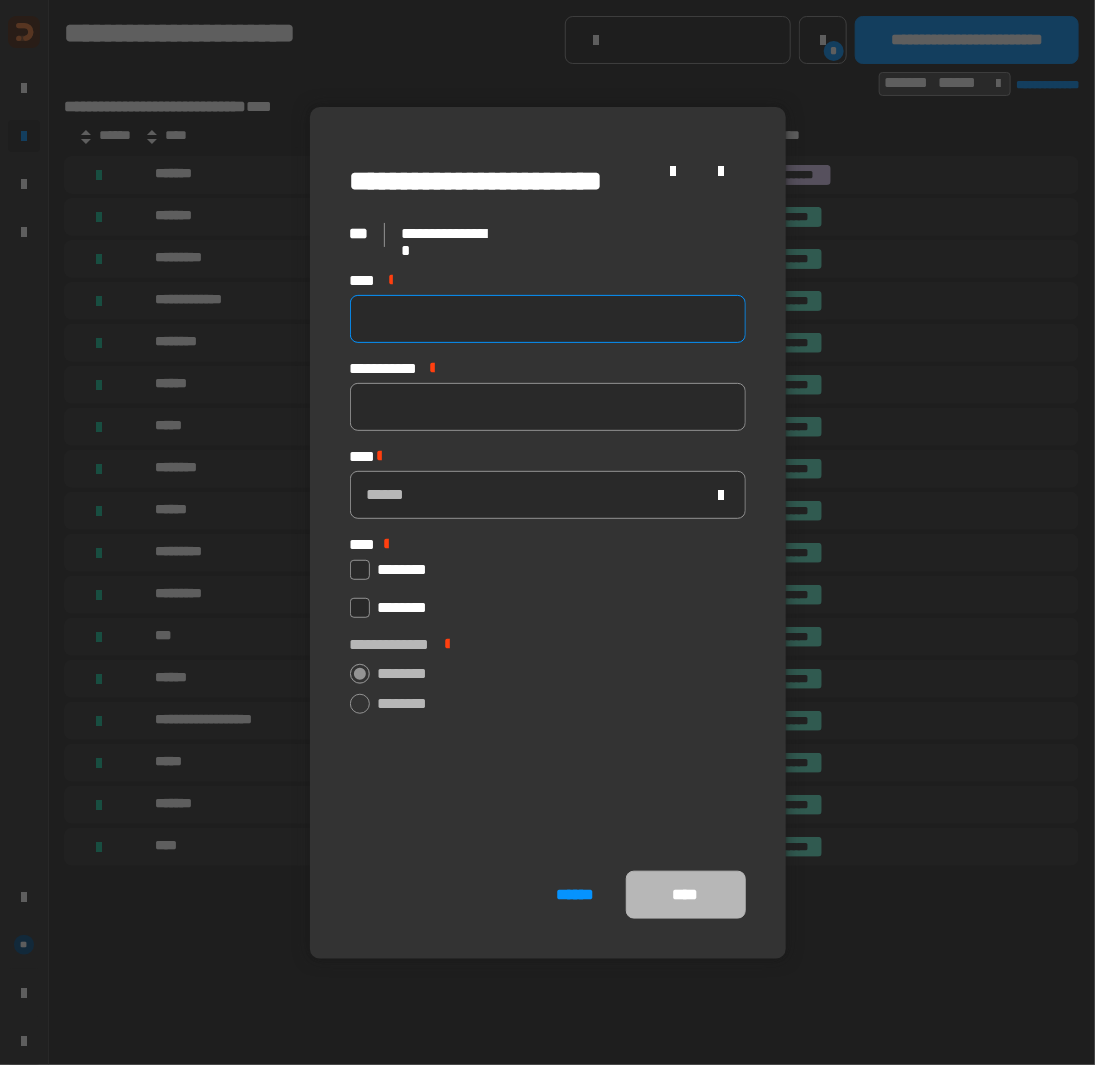 click 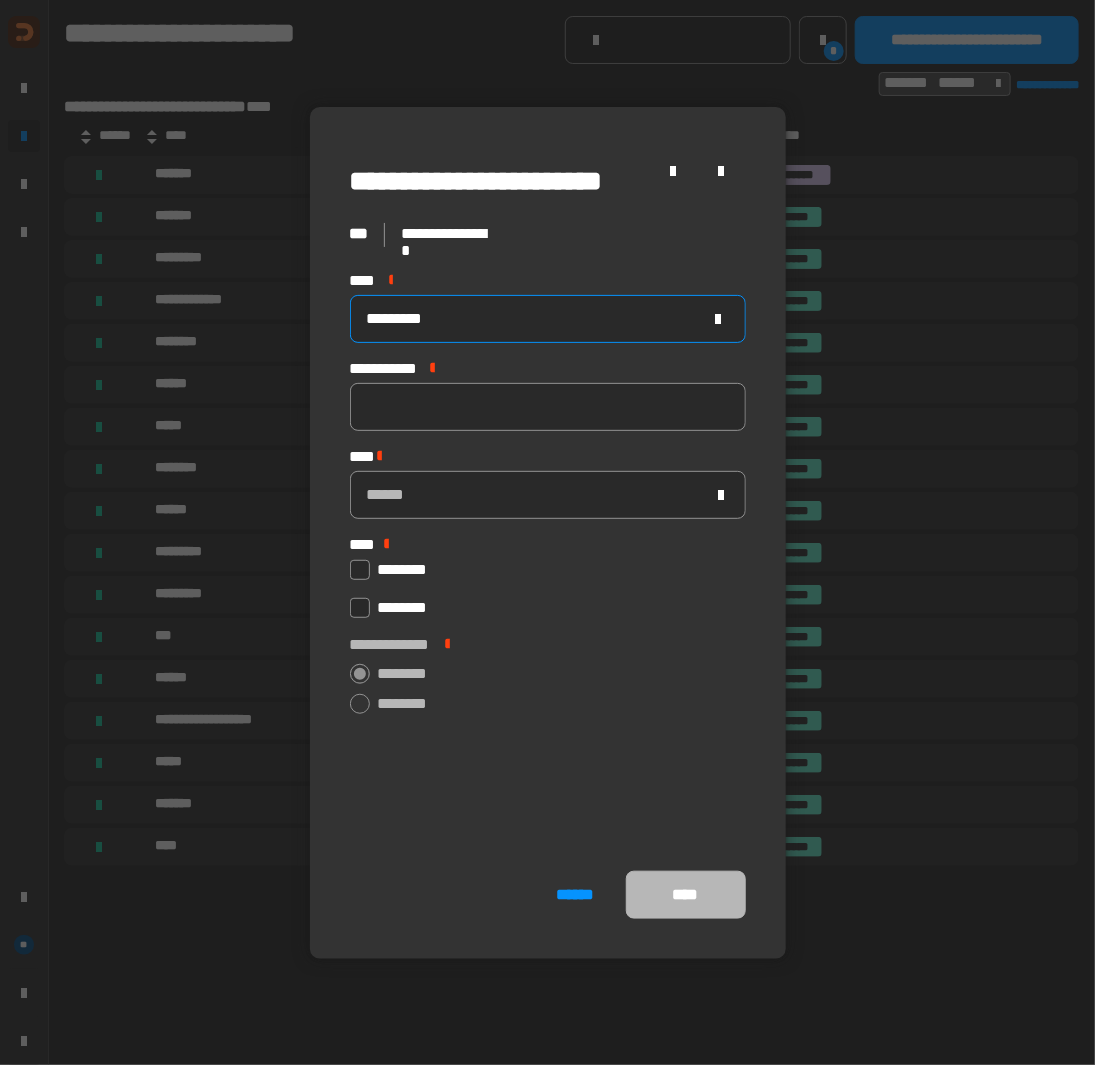 type on "*********" 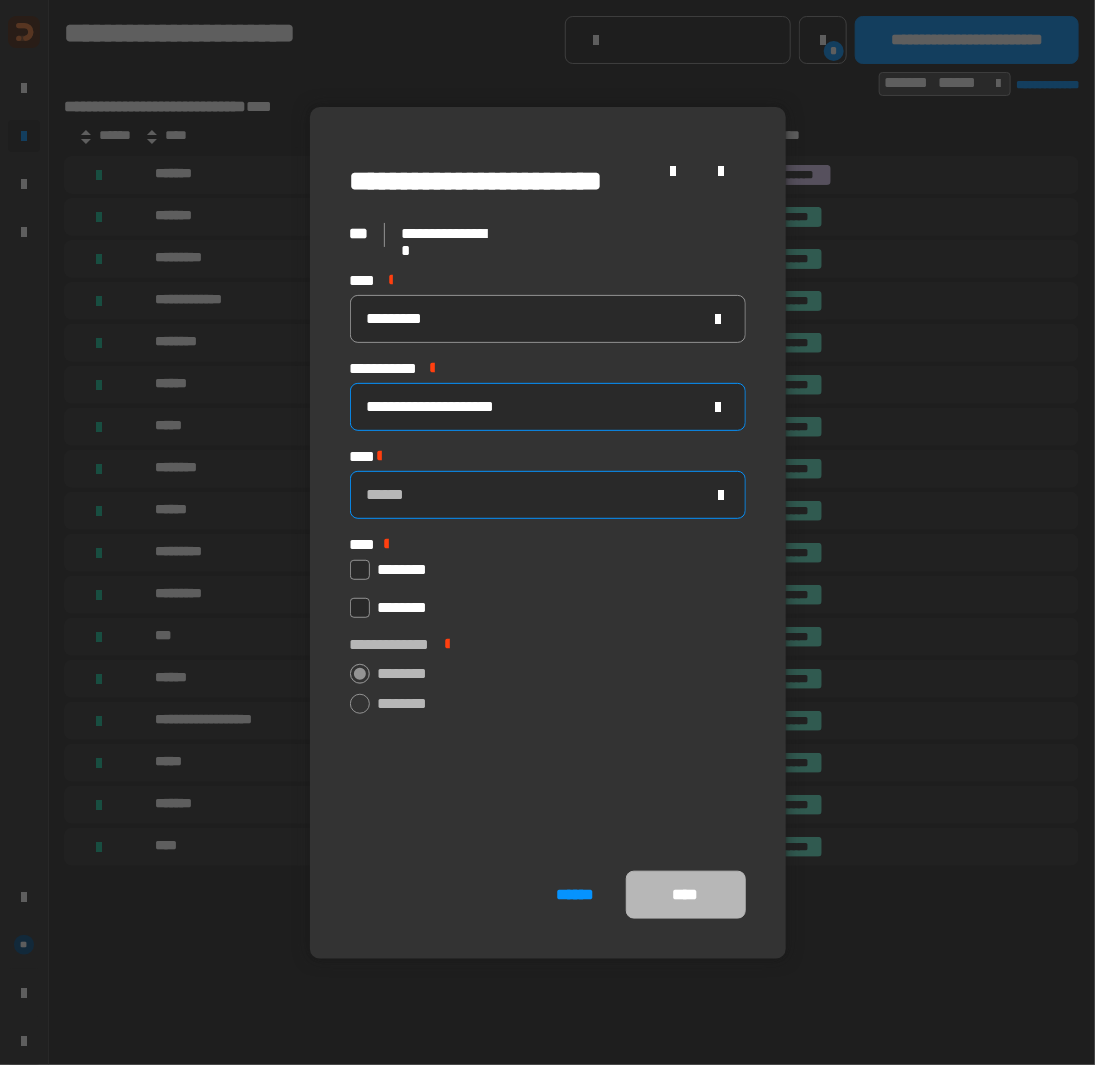 type on "**********" 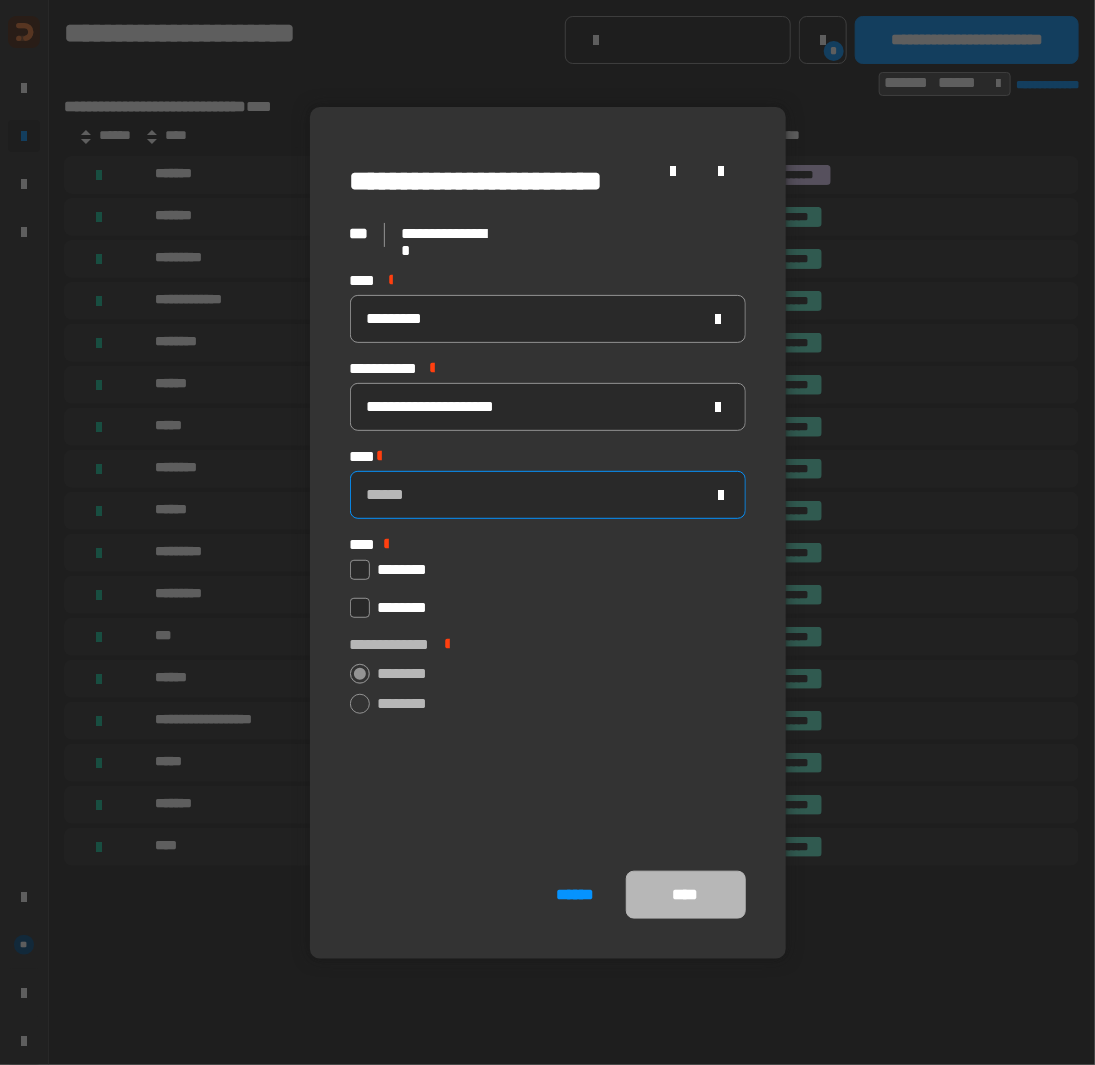 click on "******" 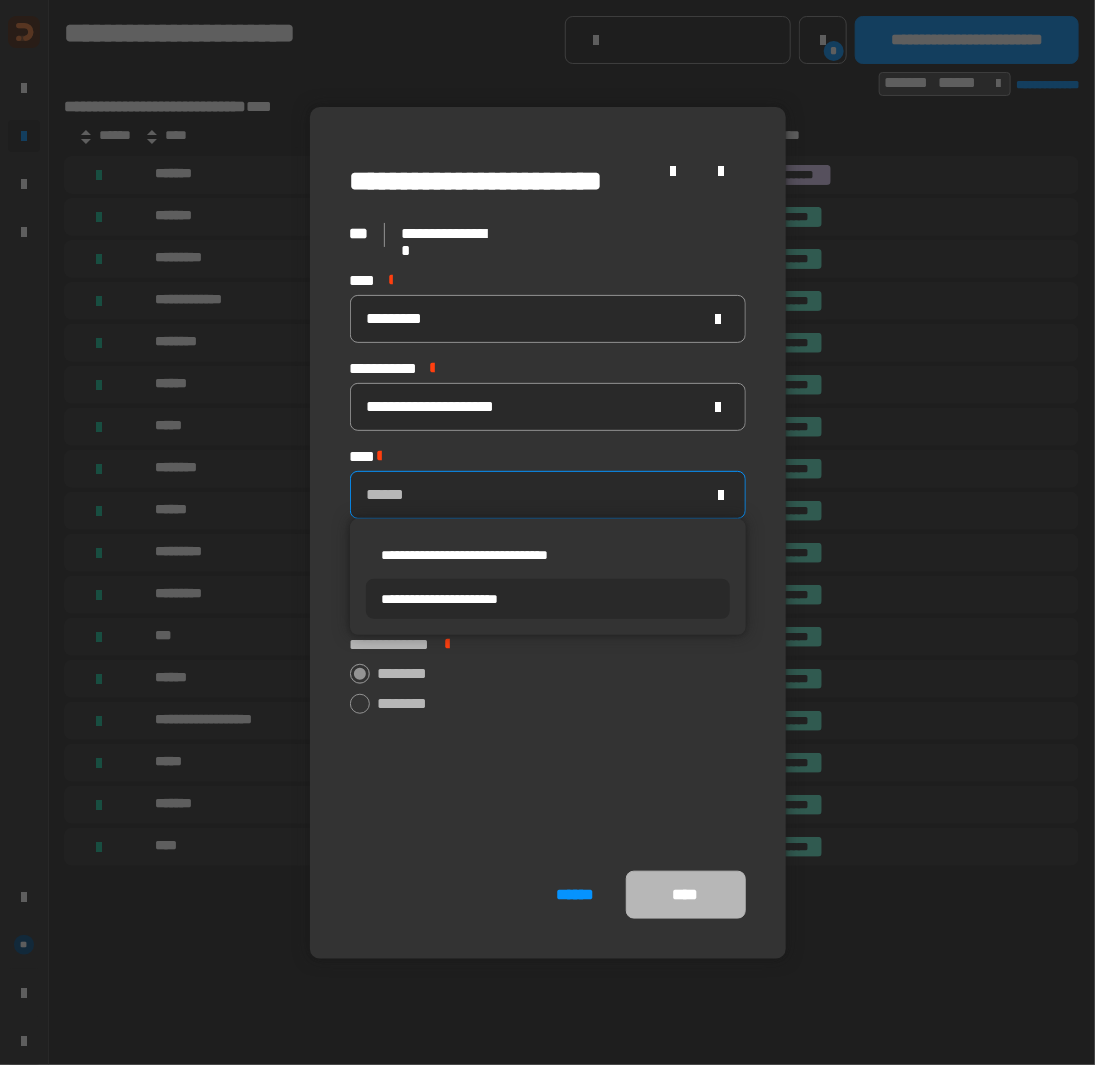 scroll, scrollTop: 0, scrollLeft: 0, axis: both 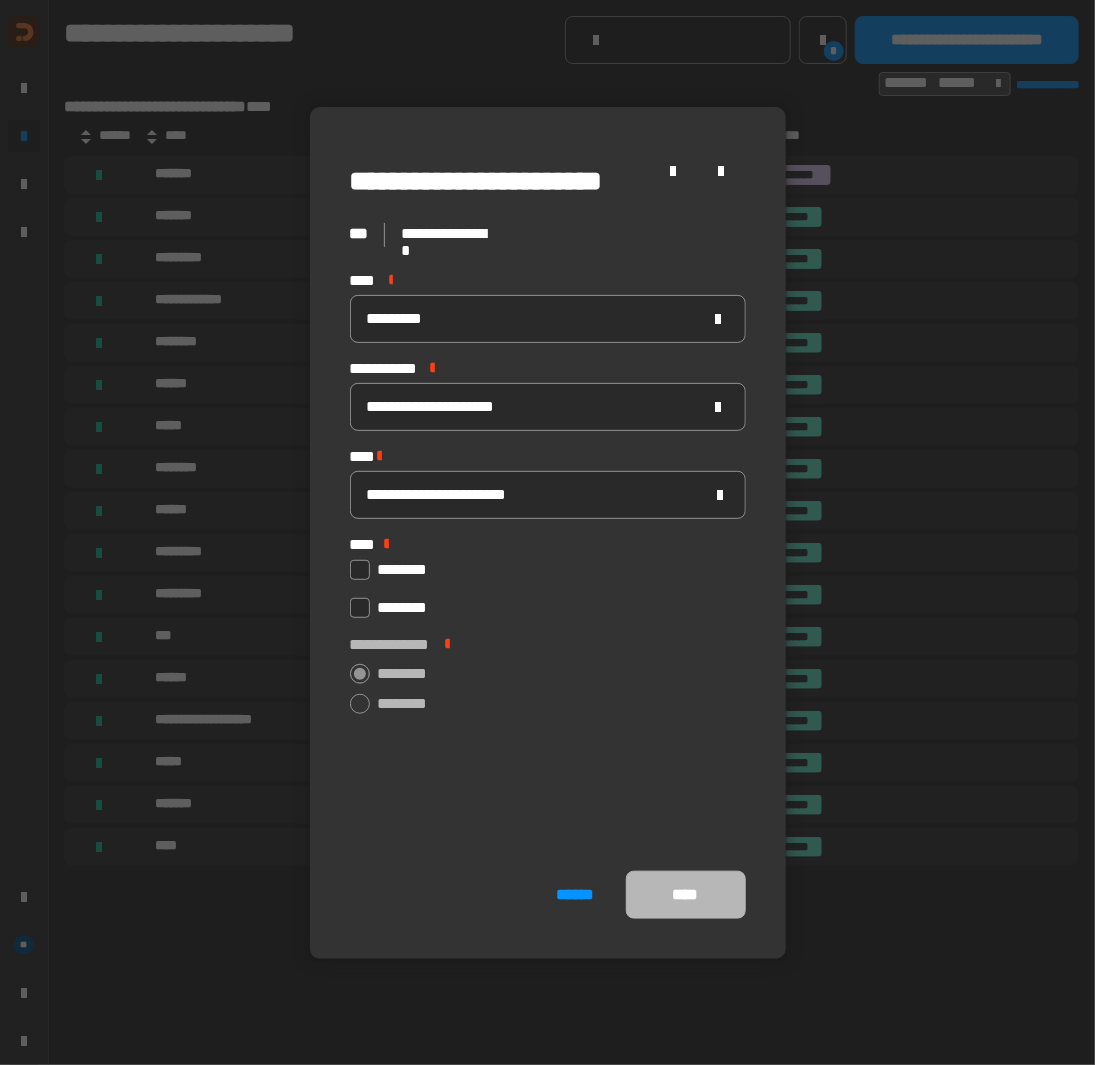 click 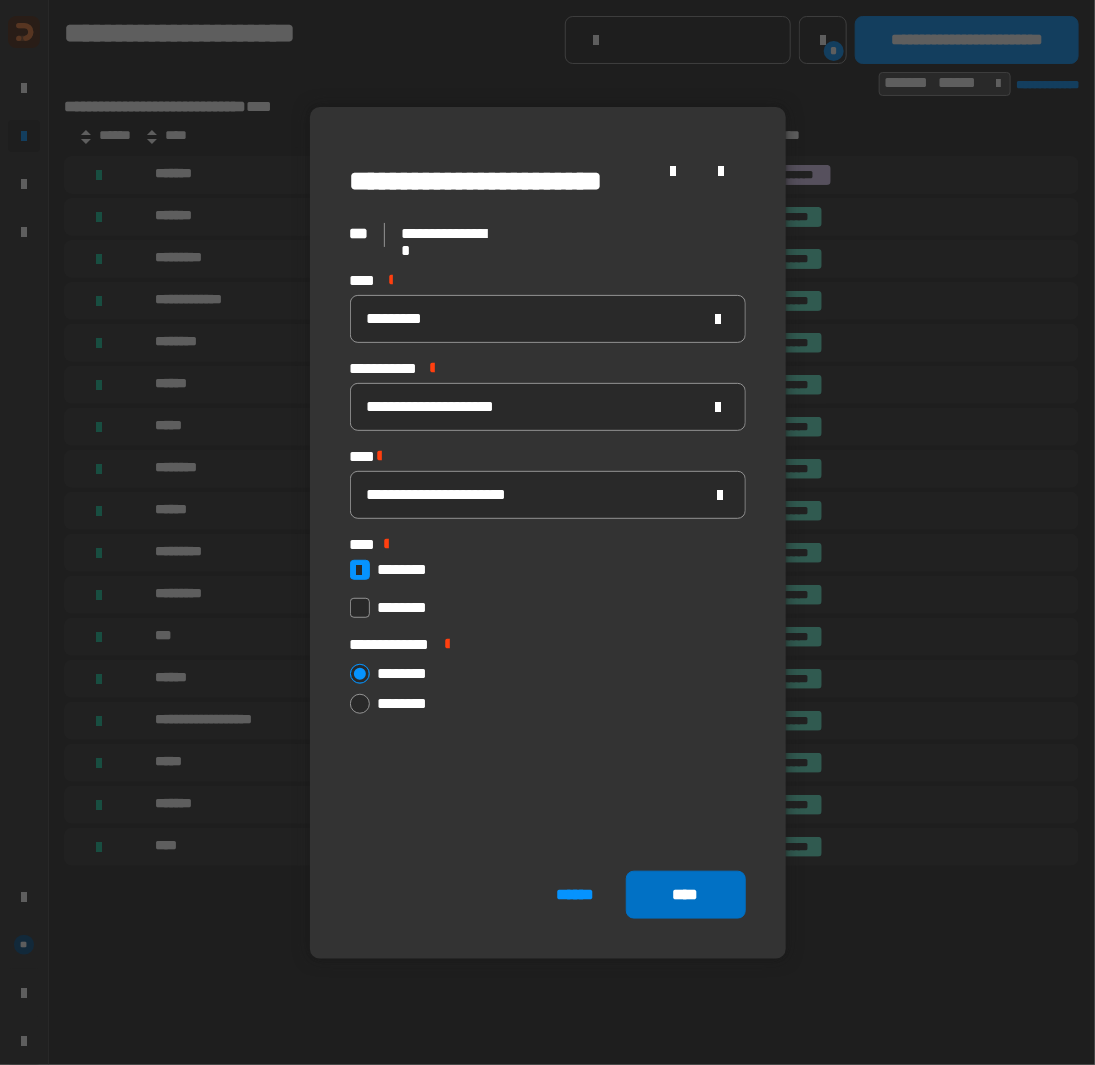 click on "****" 